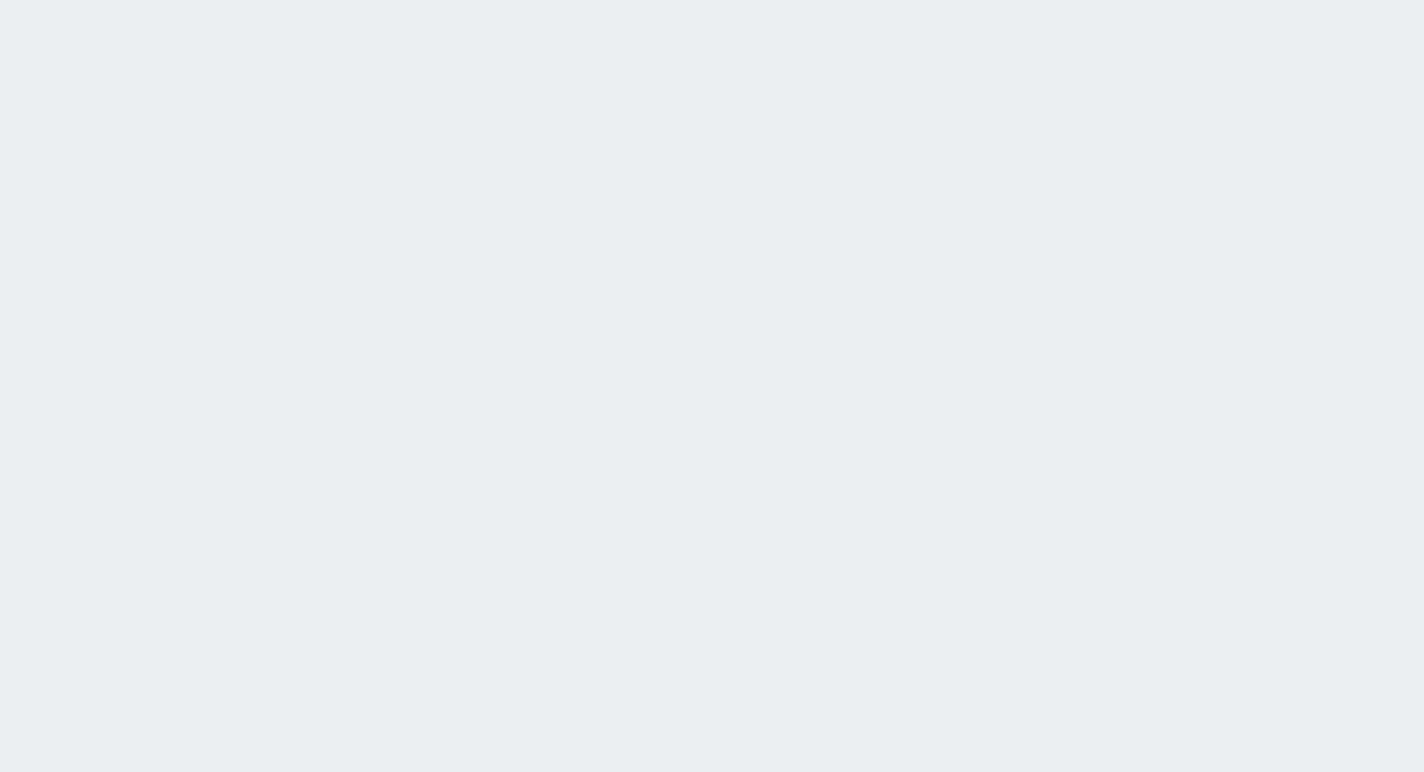 scroll, scrollTop: 0, scrollLeft: 0, axis: both 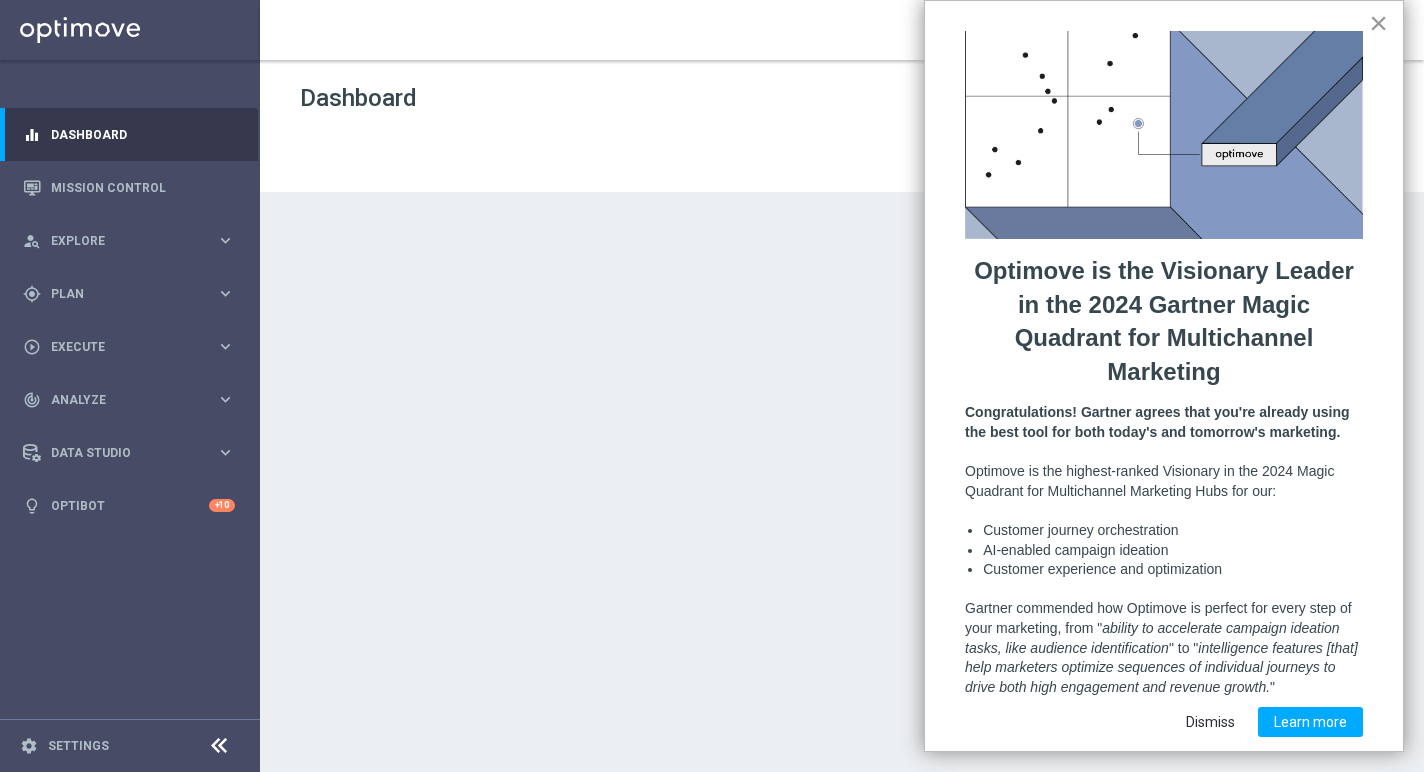 click on "×" at bounding box center (1378, 23) 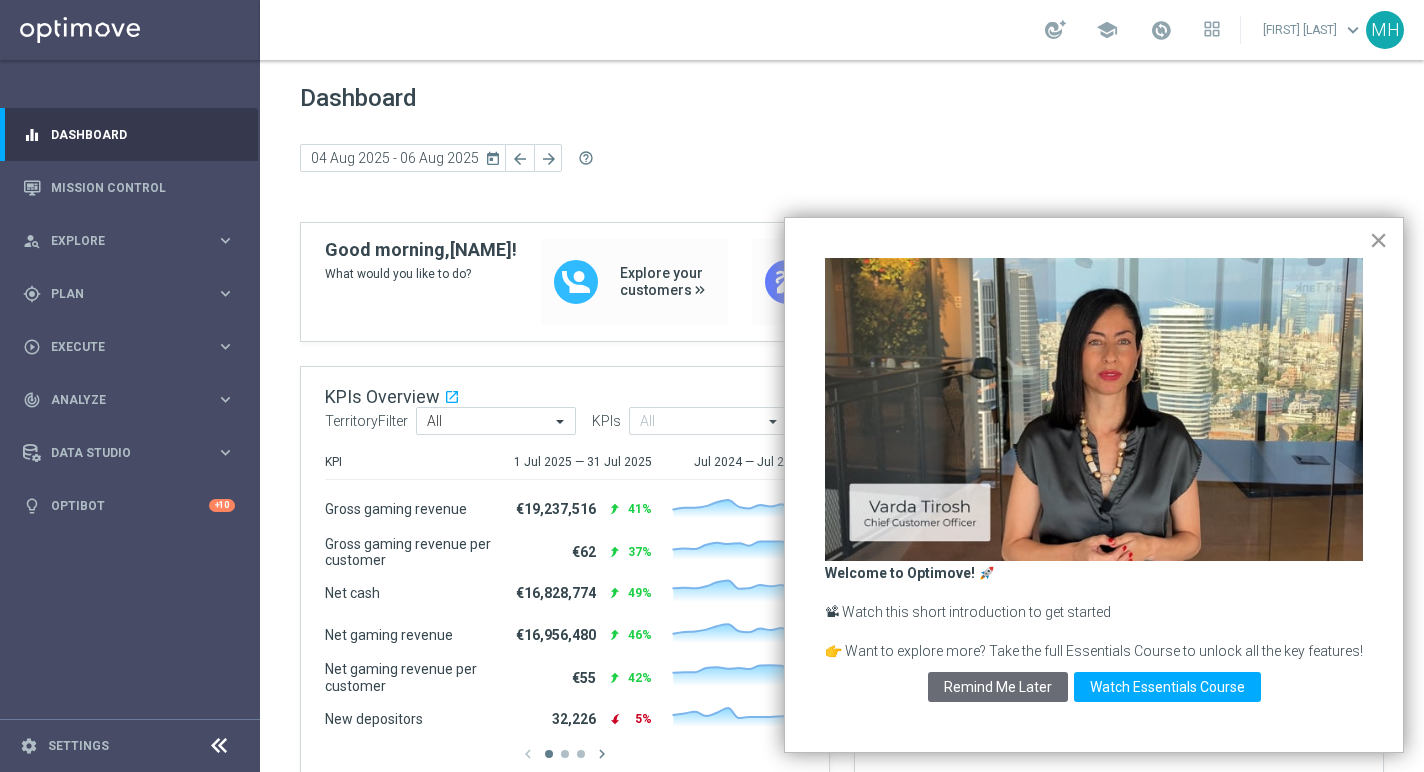 click on "×" at bounding box center [1378, 240] 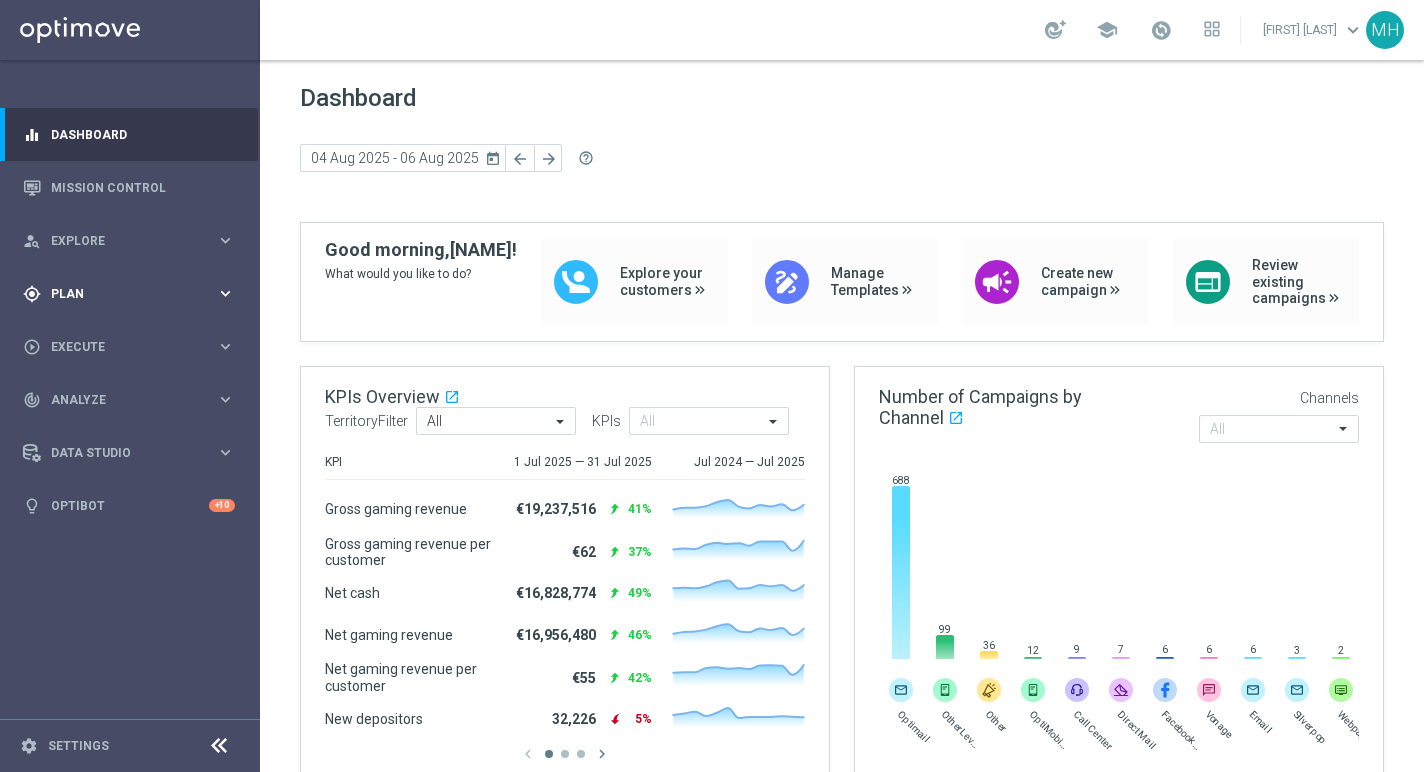 click on "Plan" at bounding box center (133, 294) 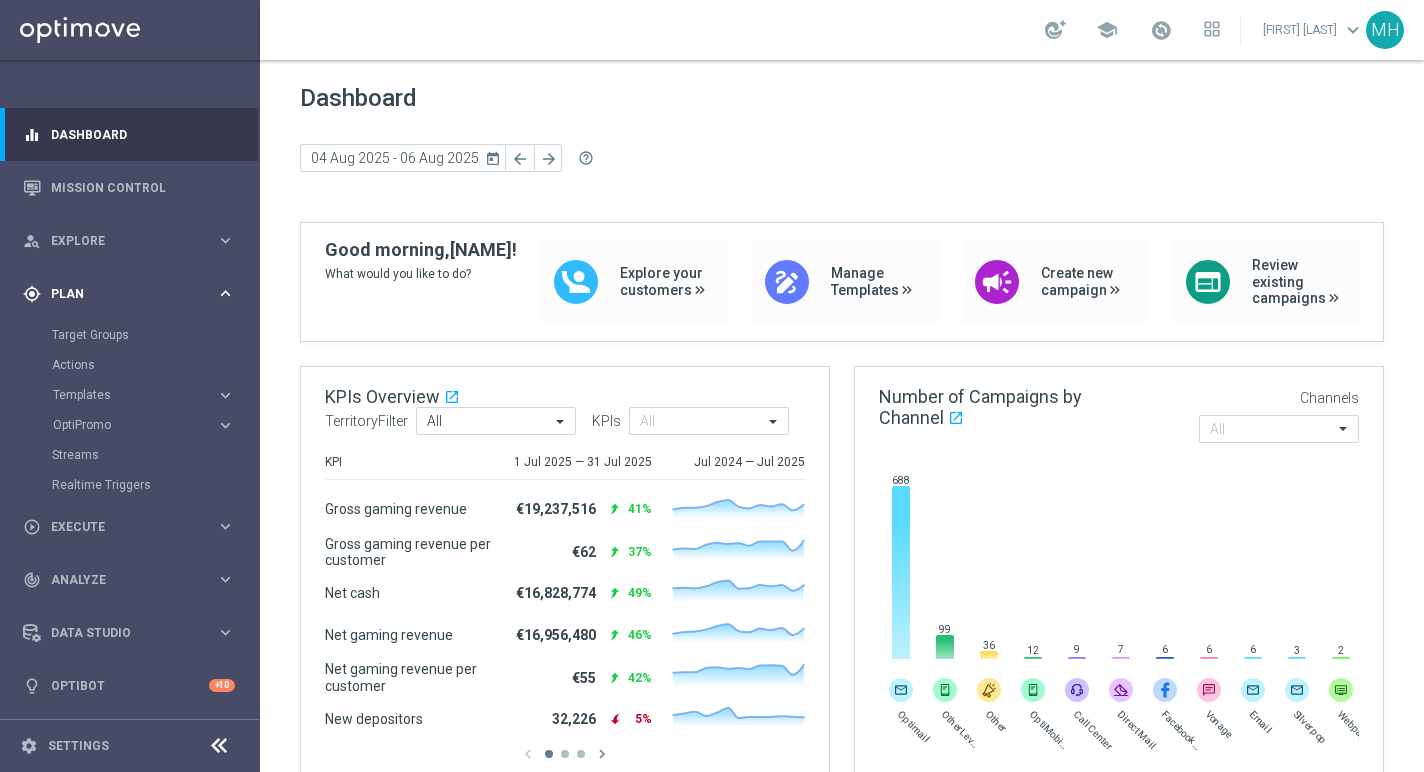 click on "Plan" at bounding box center [133, 294] 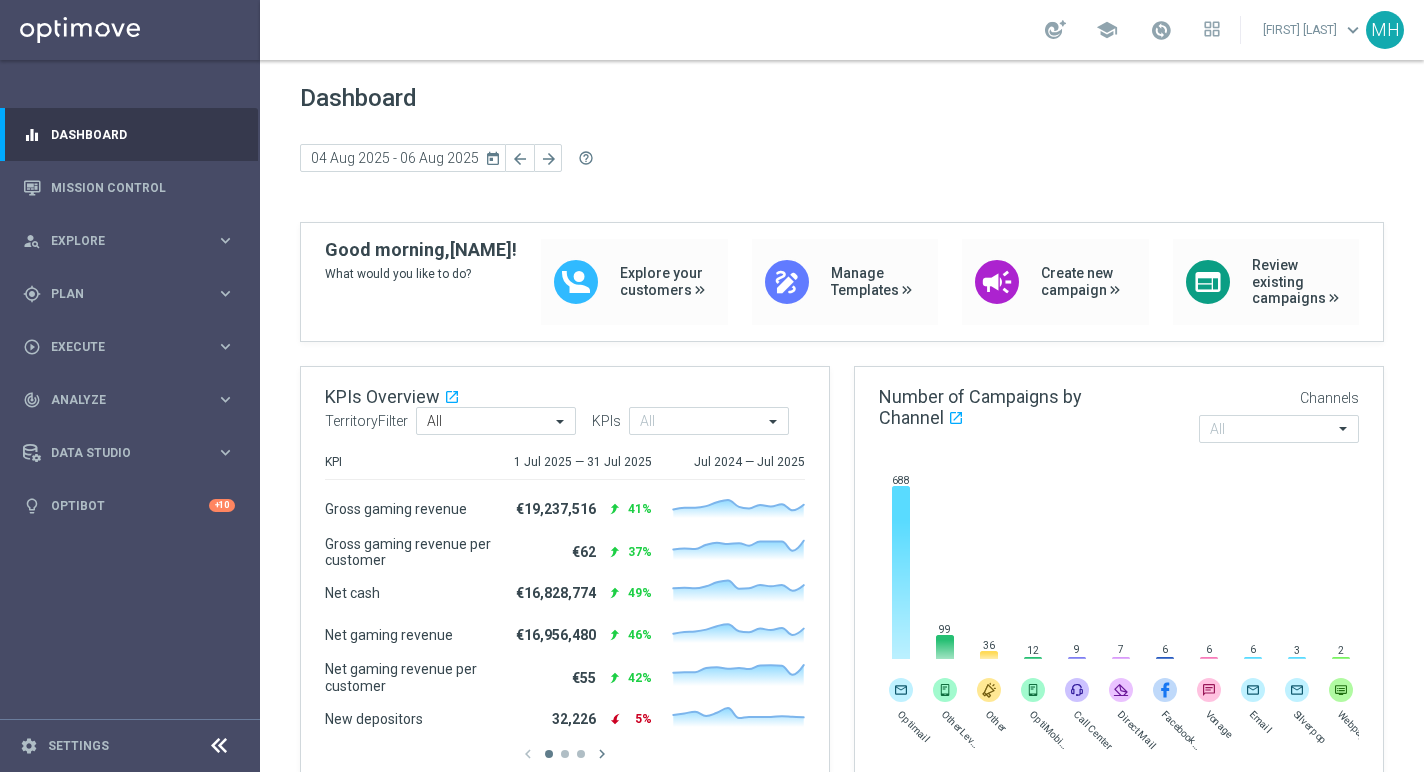 click on "[FIRST] [LAST]  keyboard_arrow_down" at bounding box center (1313, 30) 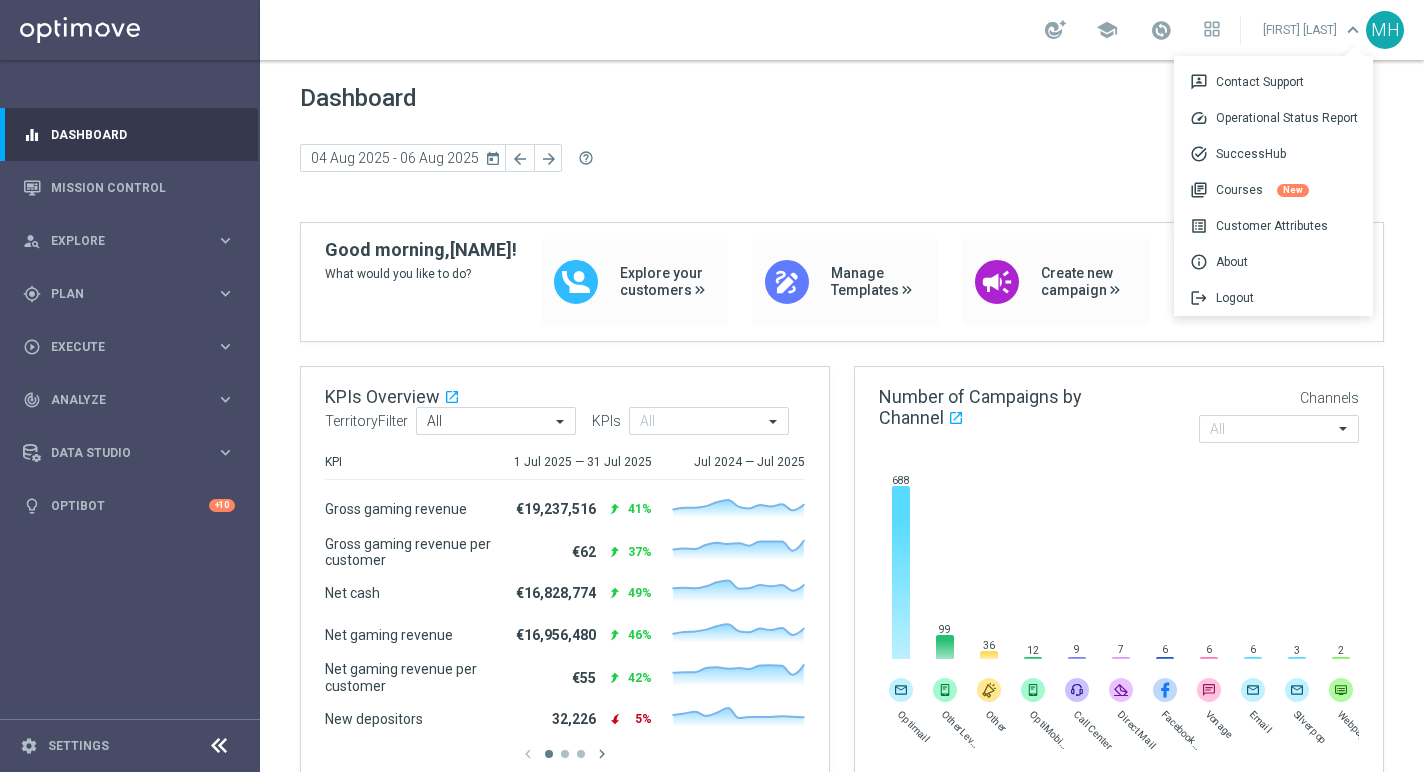 click on "today 04 Aug 2025 - 06 Aug 2025 arrow_back arrow_forward  help_outline" 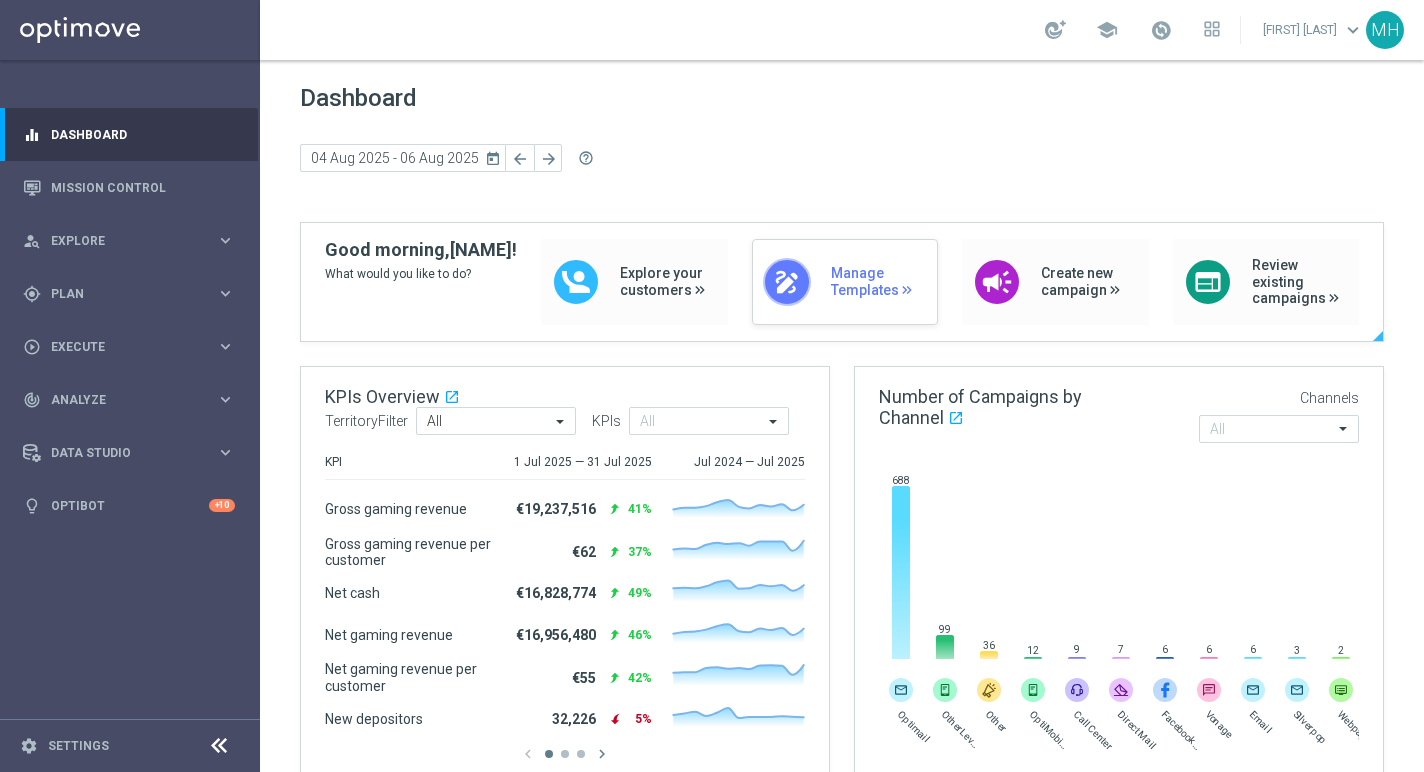 click on "Manage Templates" 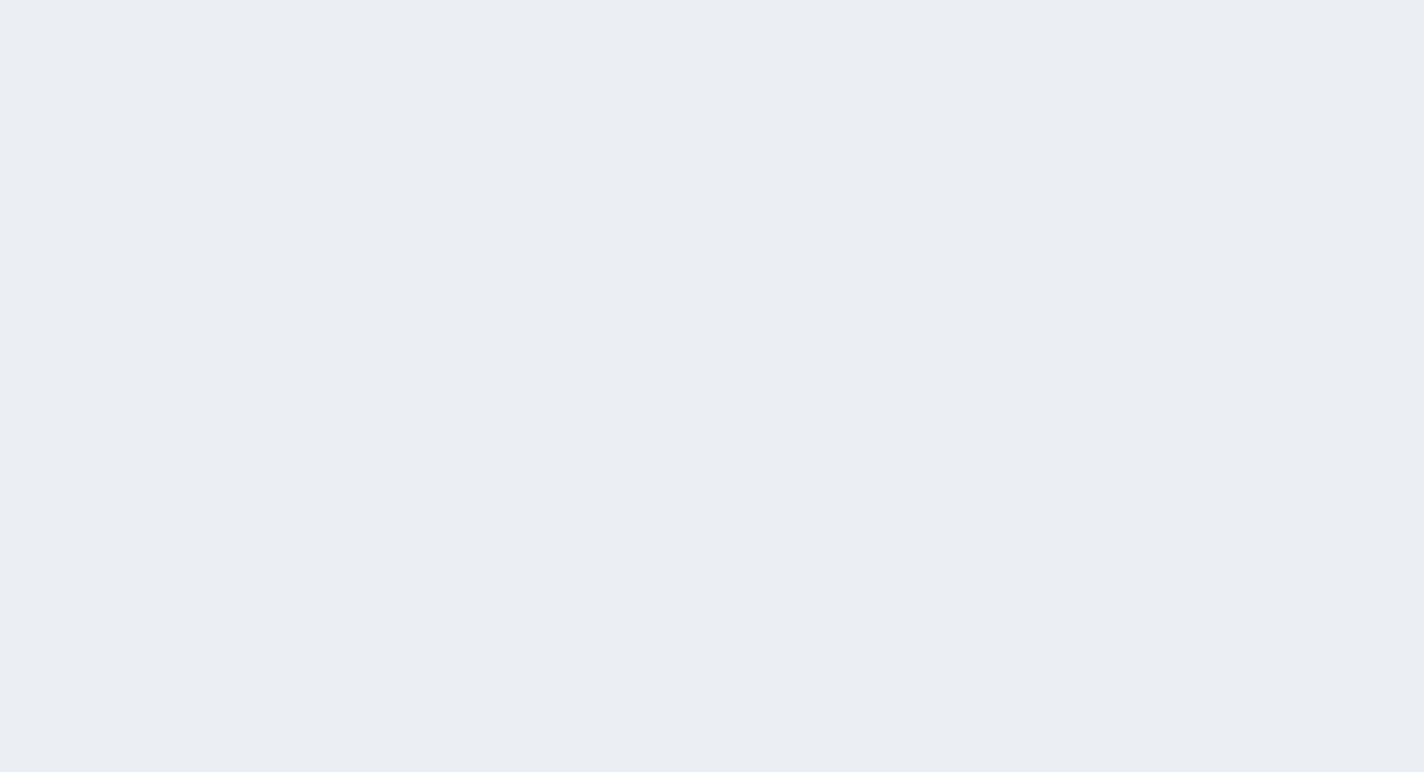 scroll, scrollTop: 0, scrollLeft: 0, axis: both 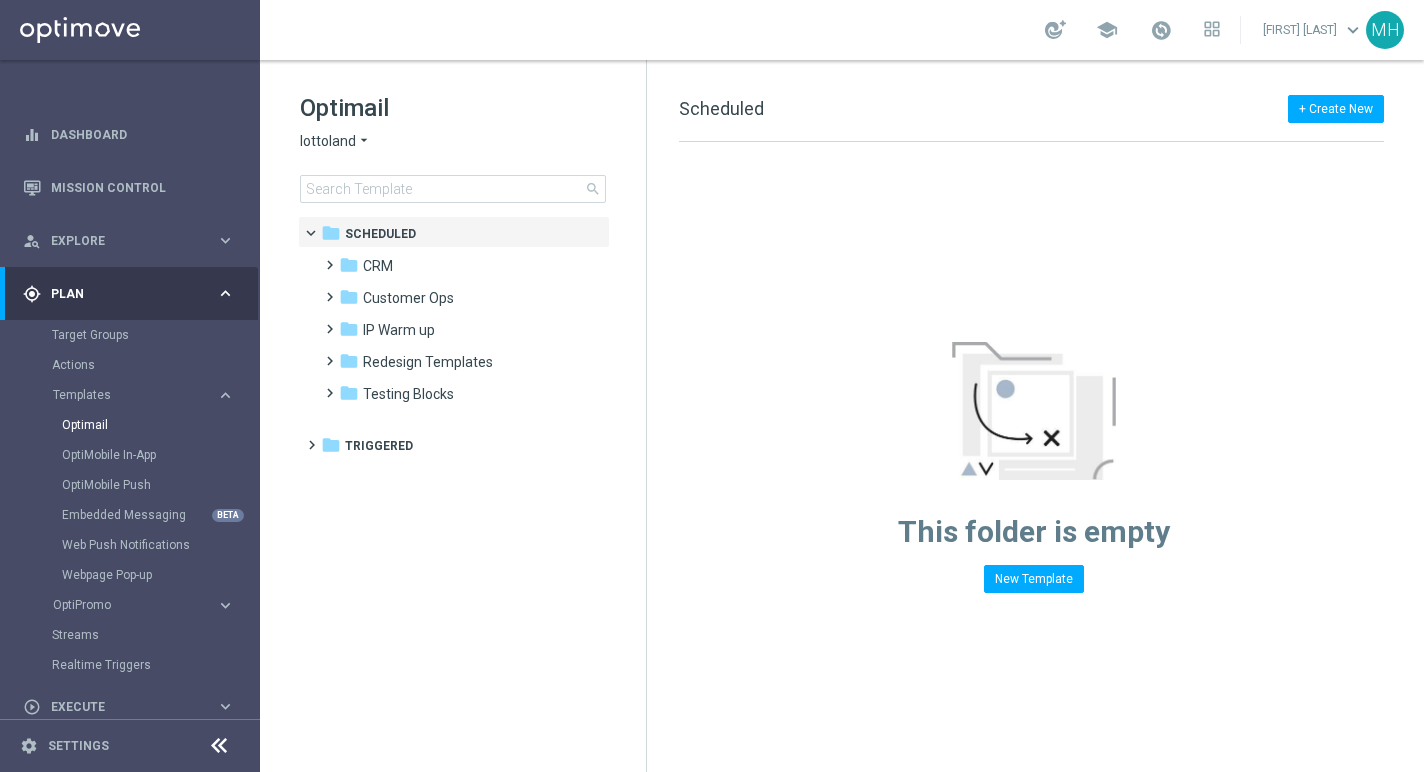 click on "lottoland" 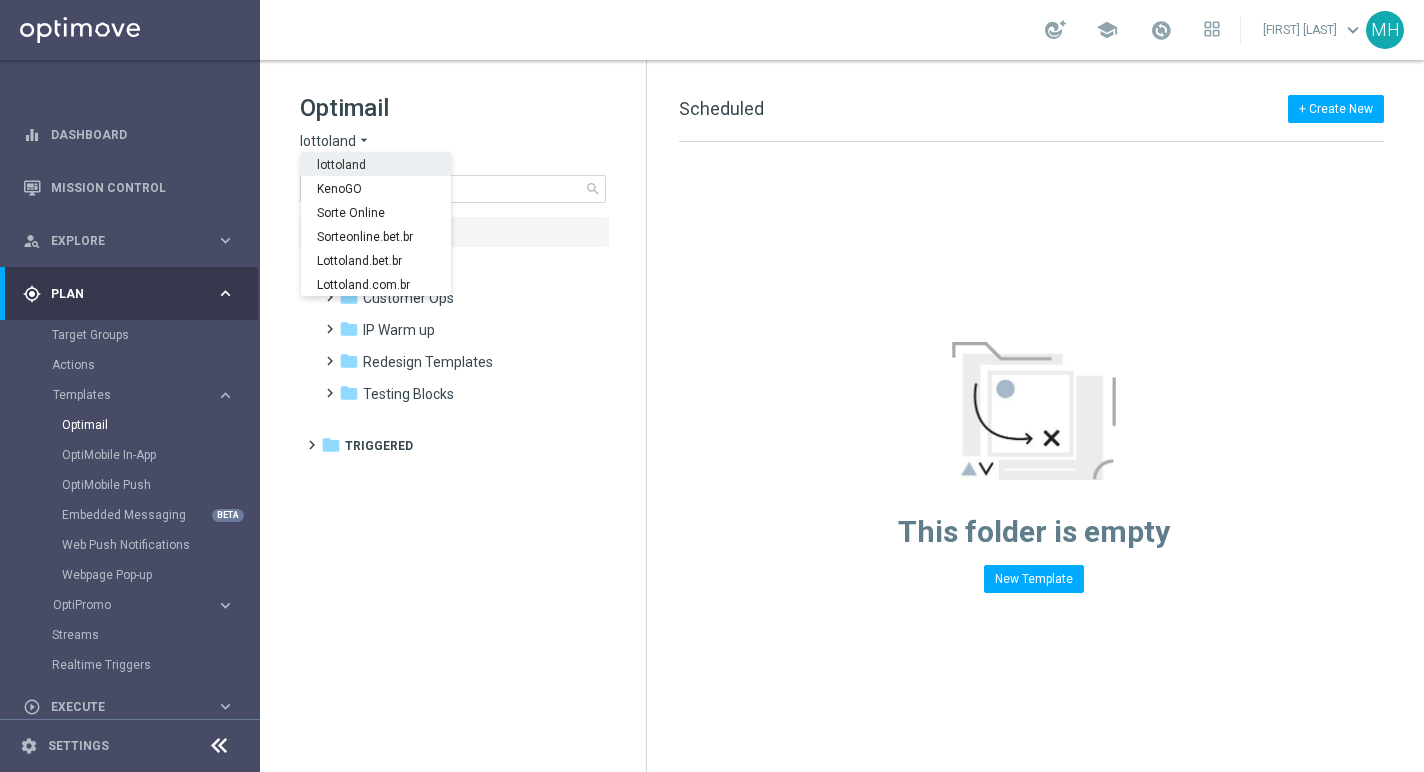 click on "Optimail
lottoland
arrow_drop_down
× lottoland
lottoland
KenoGO
Sorte Online
Sorteonline.bet.br
Lottoland.bet.br
Lottoland.com.br
search" 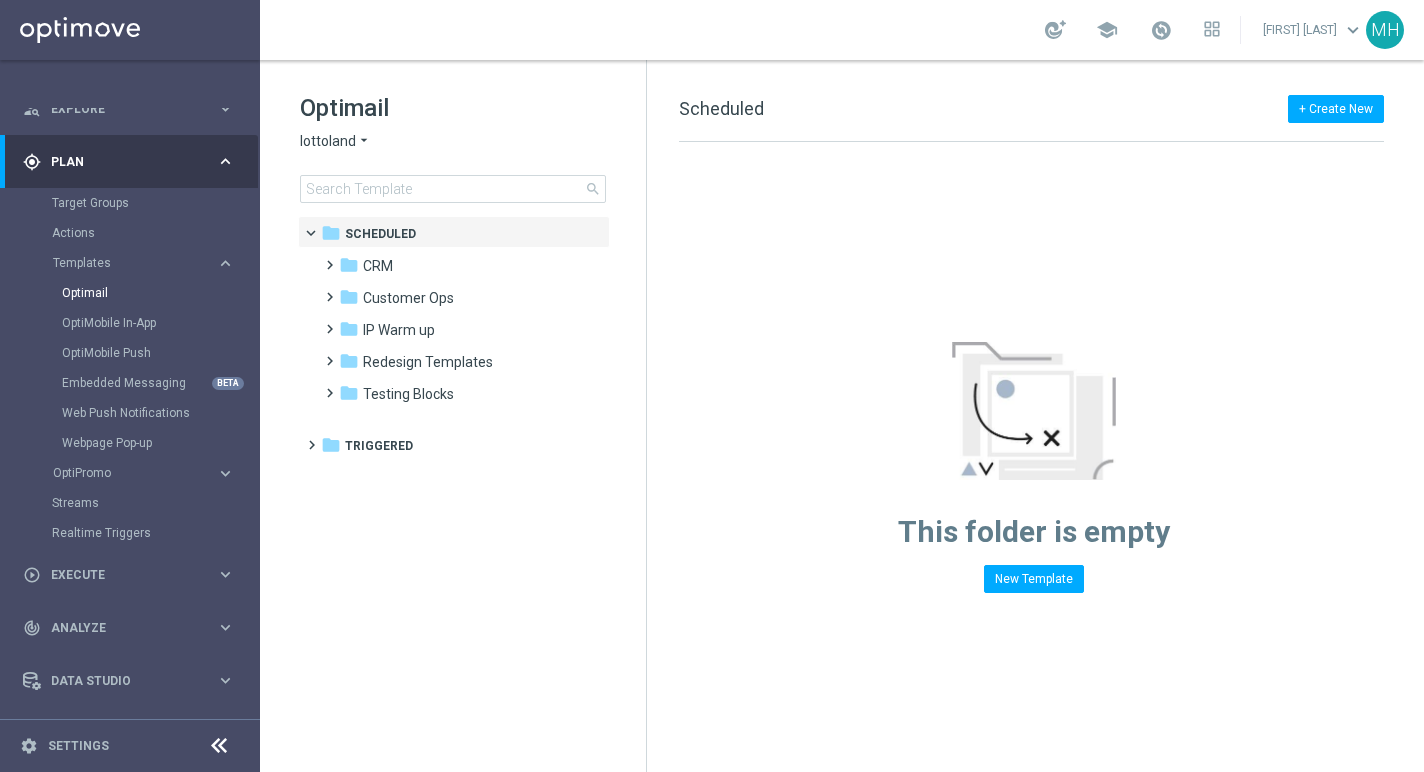 scroll, scrollTop: 133, scrollLeft: 0, axis: vertical 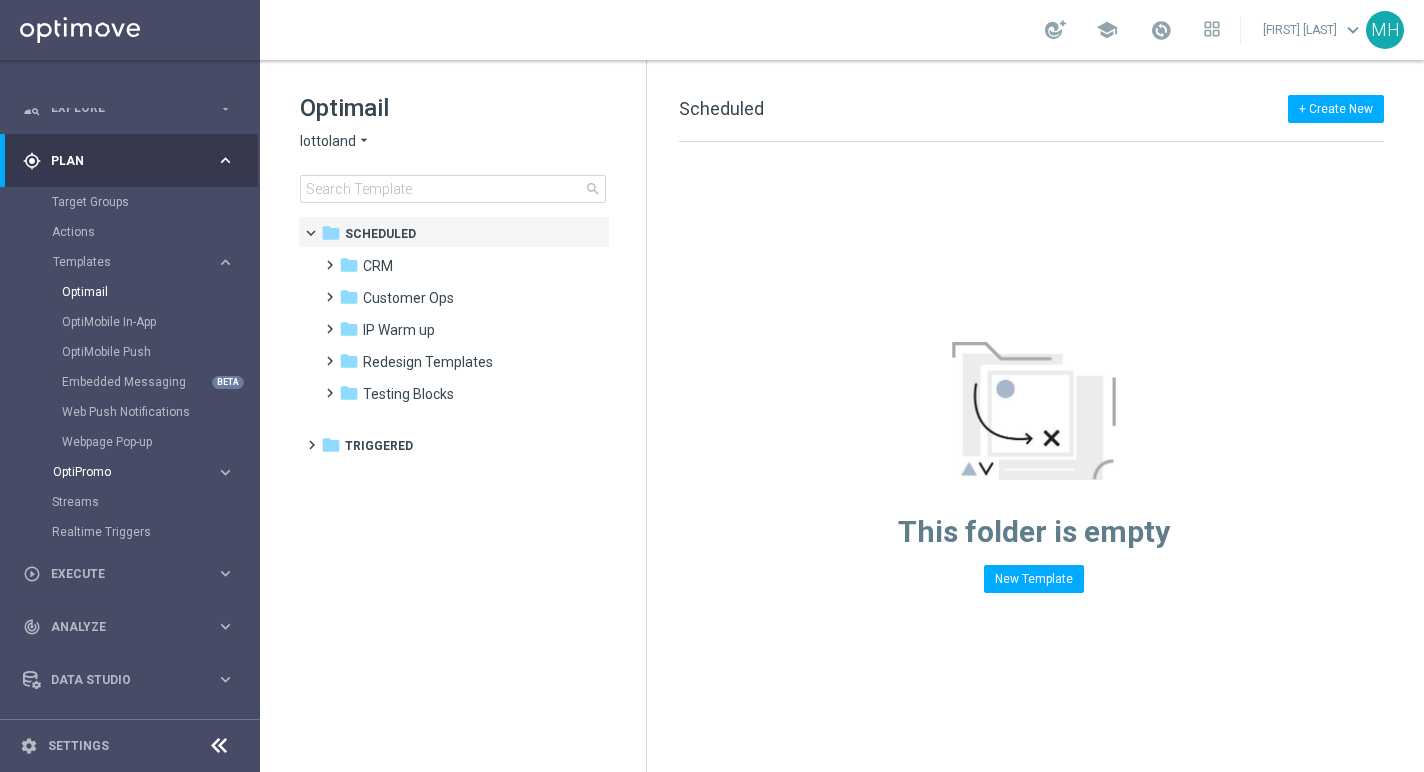 click on "OptiPromo" at bounding box center [124, 472] 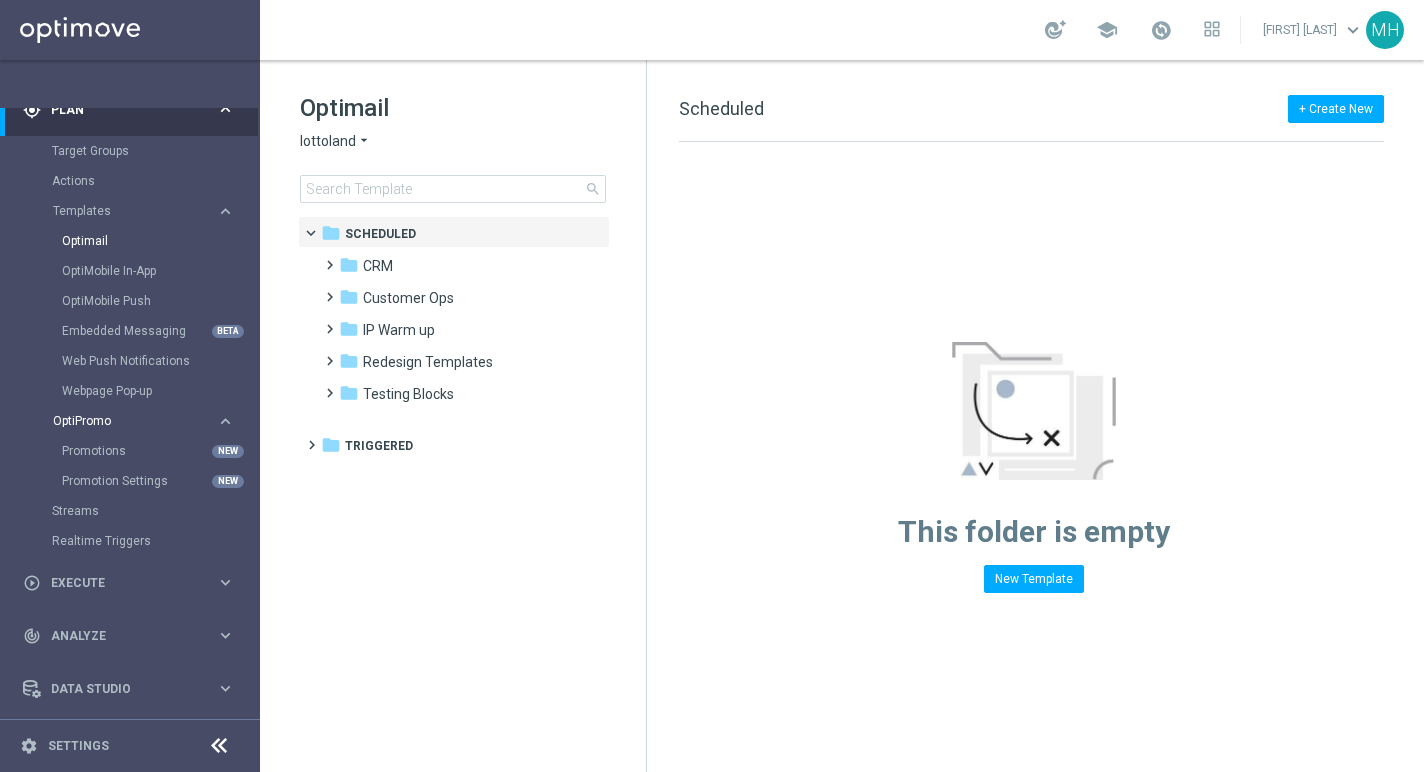 scroll, scrollTop: 187, scrollLeft: 0, axis: vertical 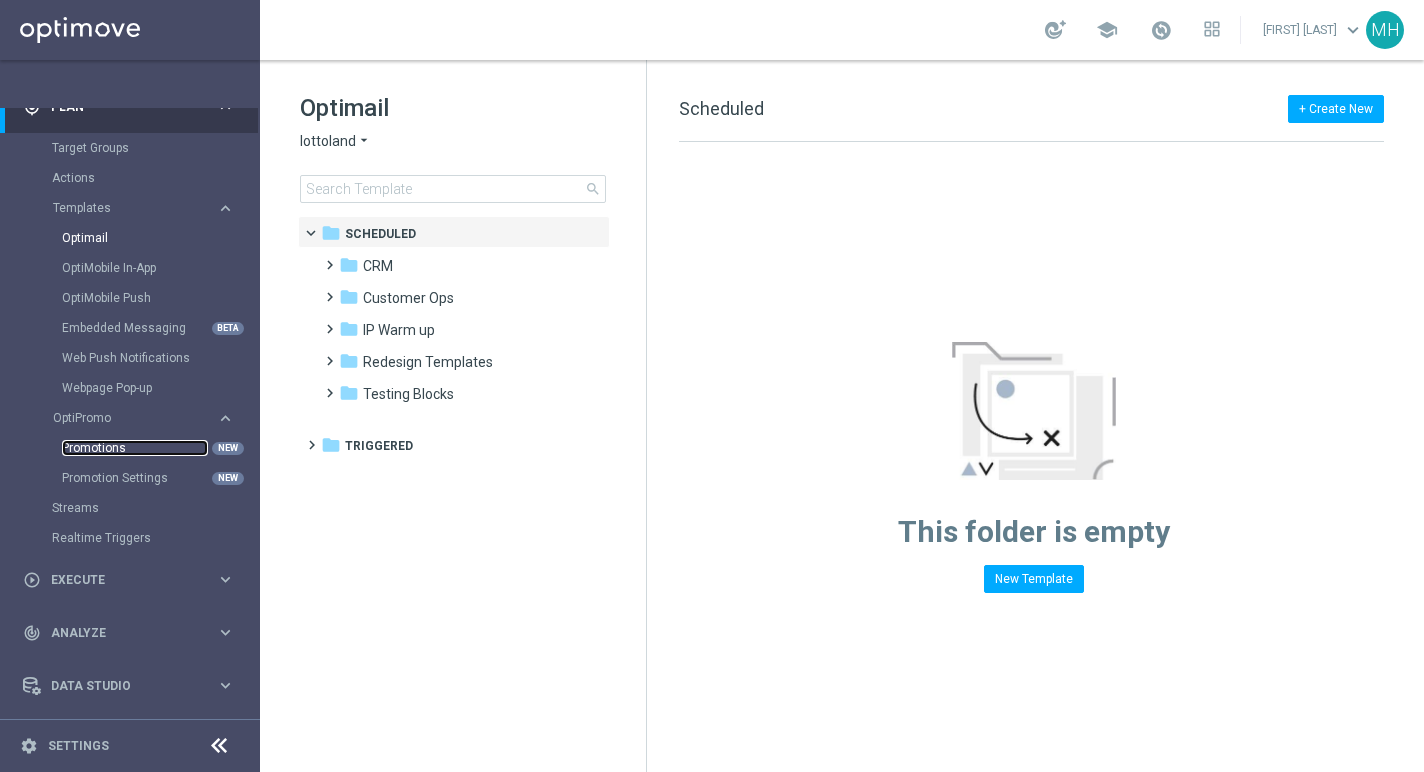 click on "Promotions" at bounding box center (135, 448) 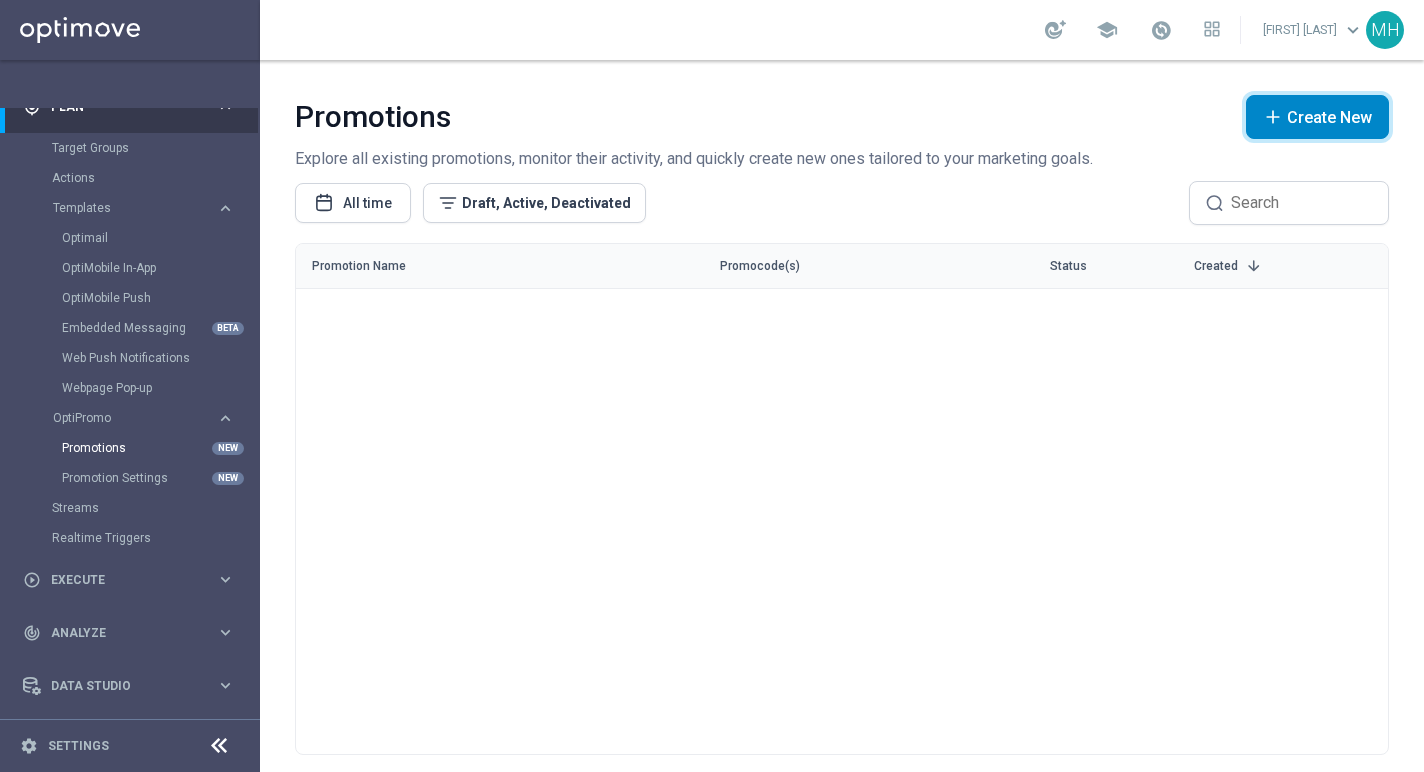 click on "Create New" 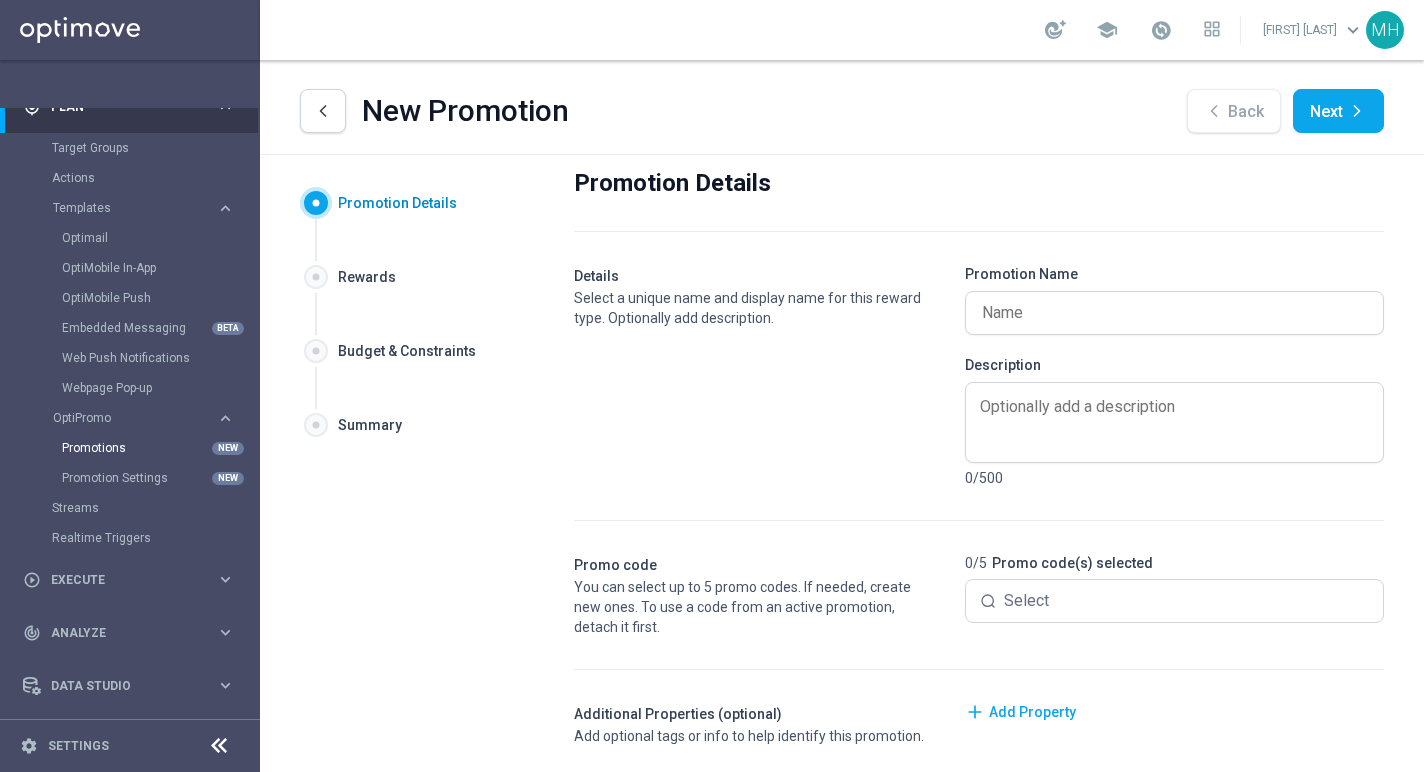 scroll, scrollTop: 5, scrollLeft: 0, axis: vertical 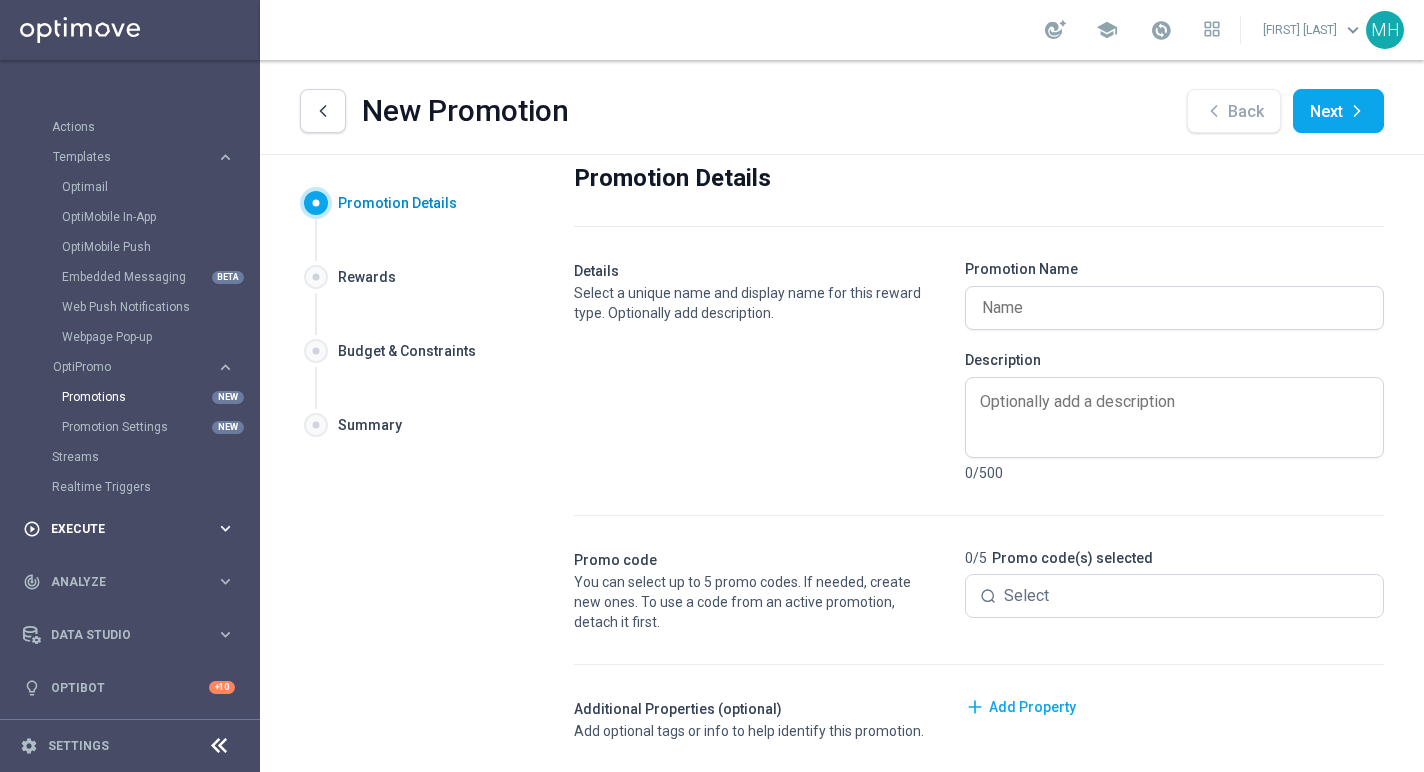 click on "play_circle_outline
Execute" at bounding box center (119, 529) 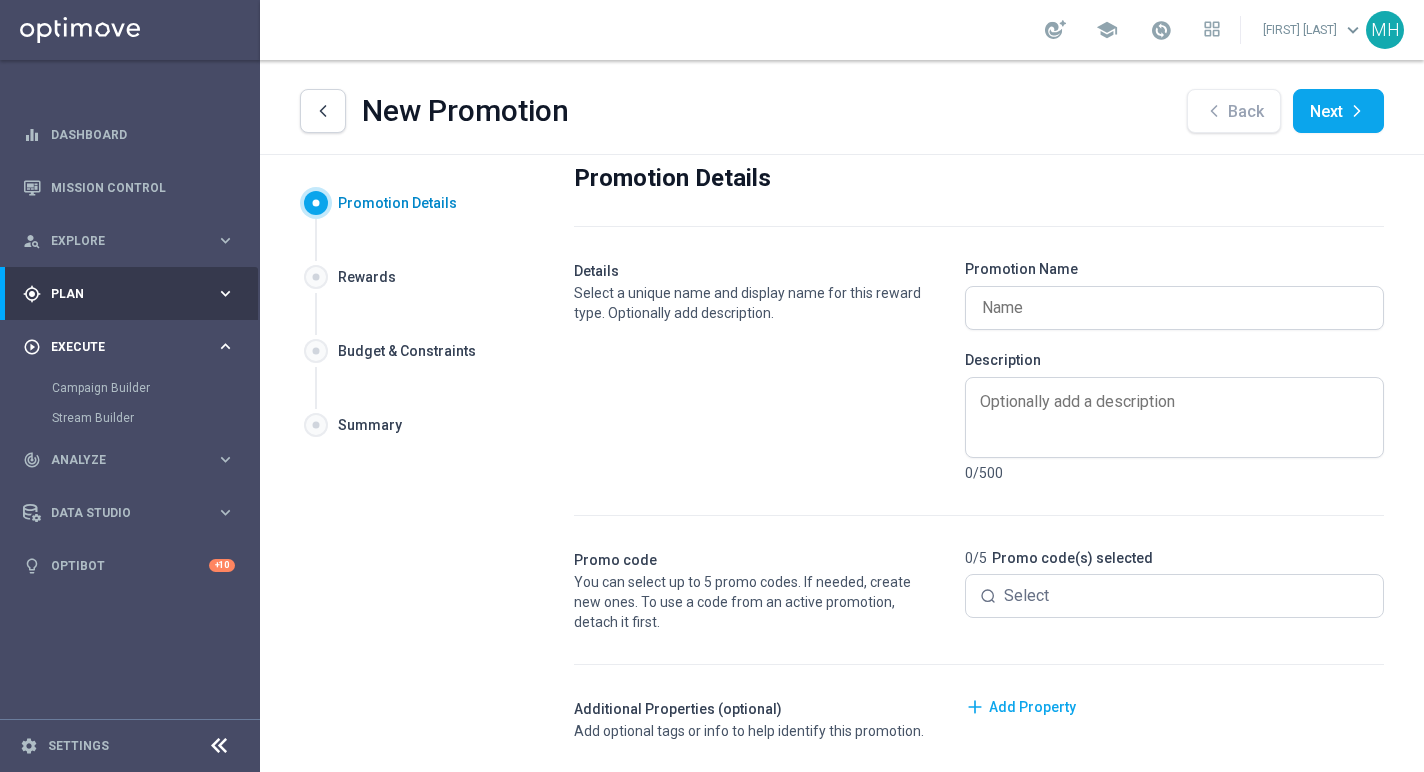 scroll, scrollTop: 0, scrollLeft: 0, axis: both 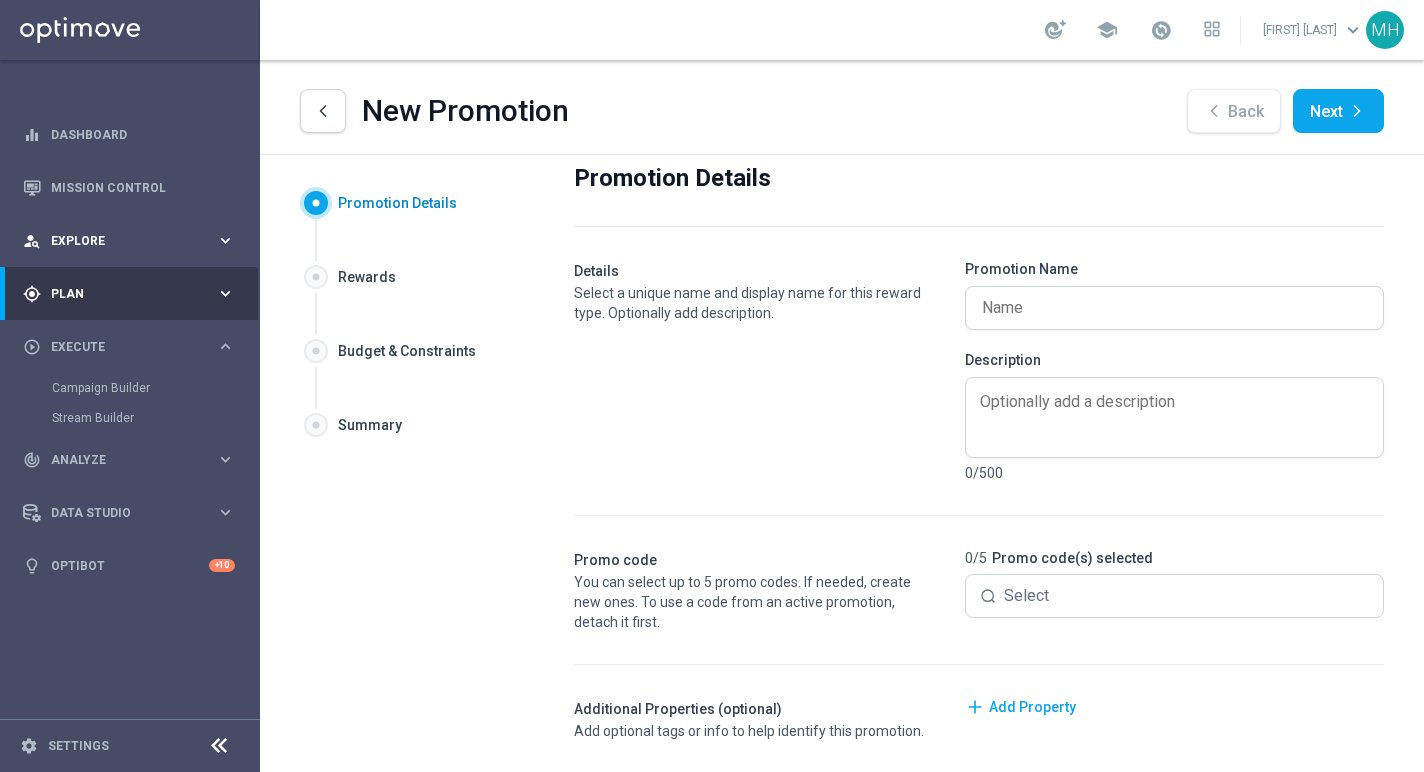 click on "Explore" at bounding box center [133, 241] 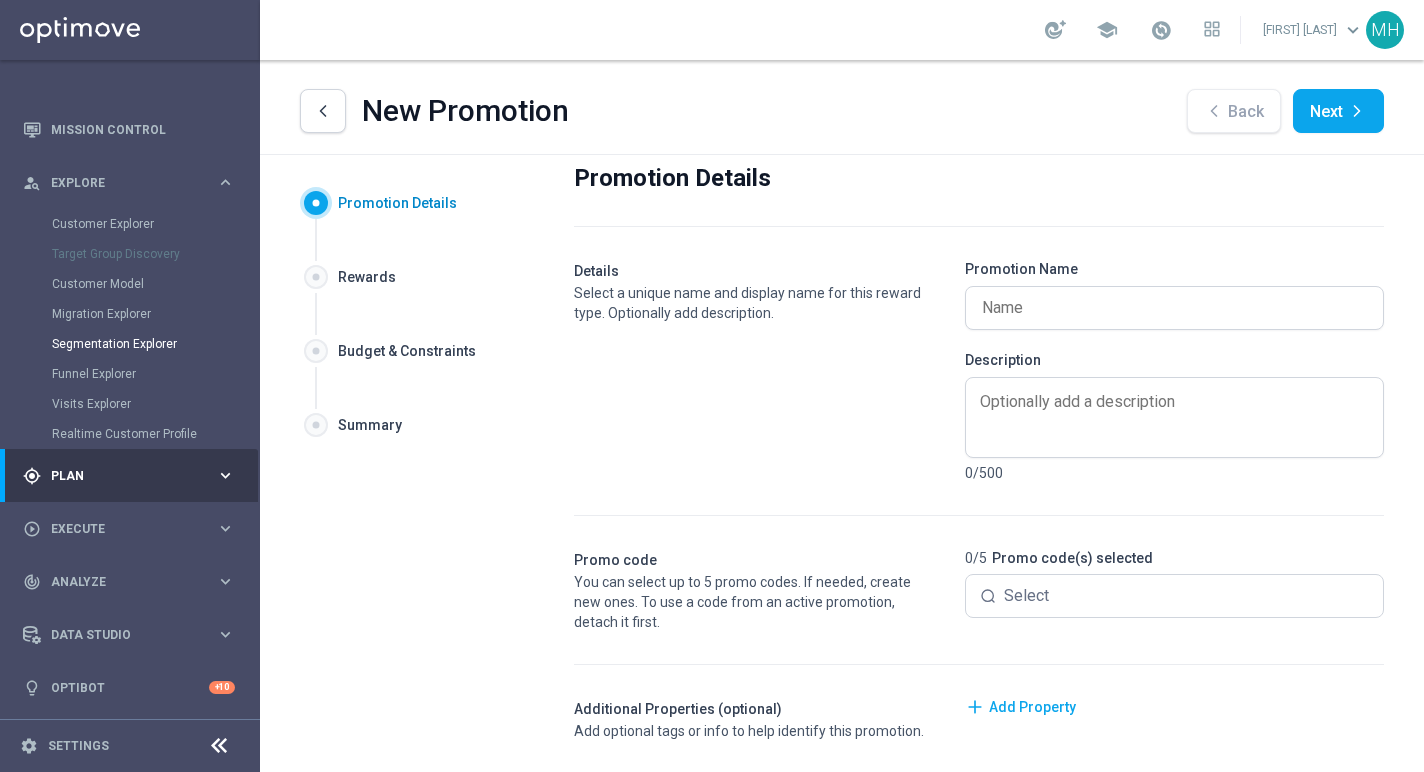 scroll, scrollTop: 53, scrollLeft: 0, axis: vertical 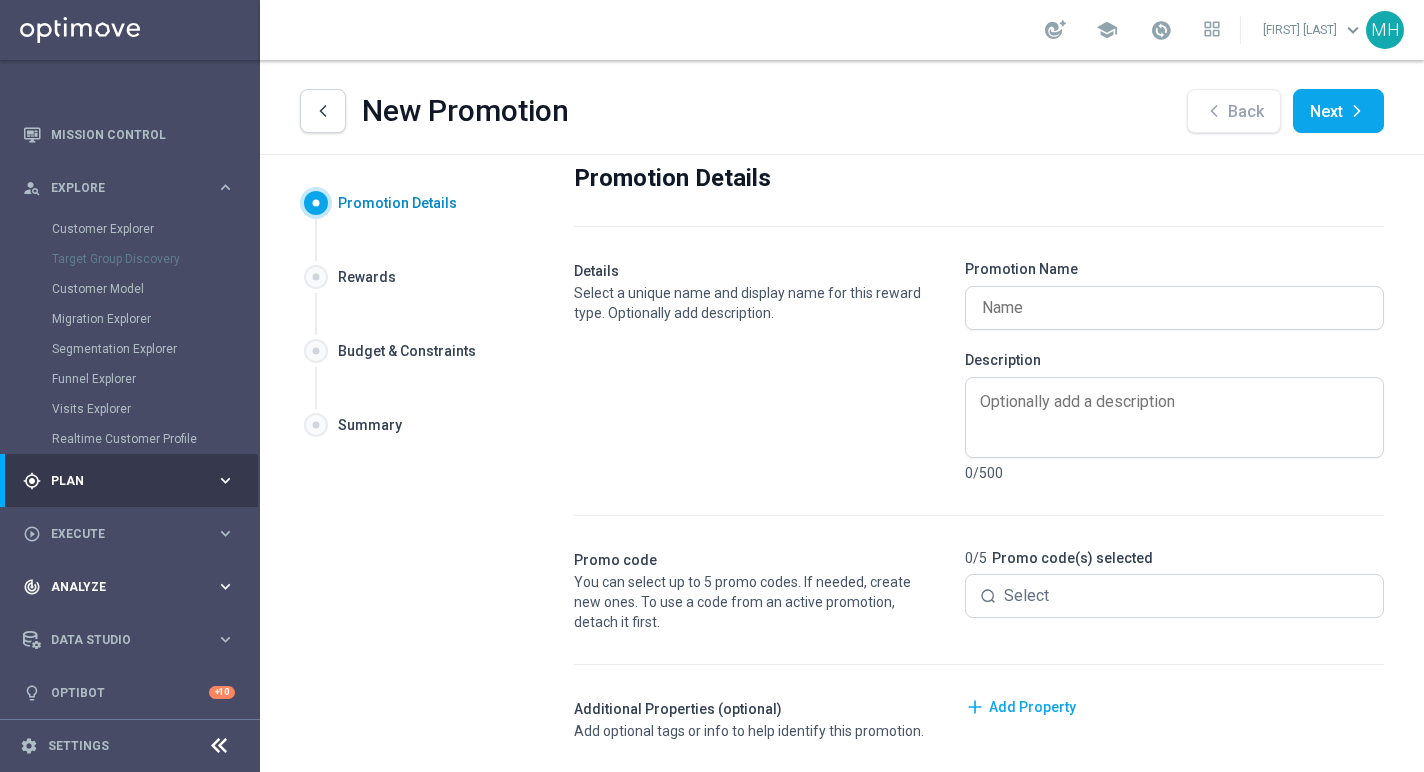 click on "Analyze" at bounding box center (133, 587) 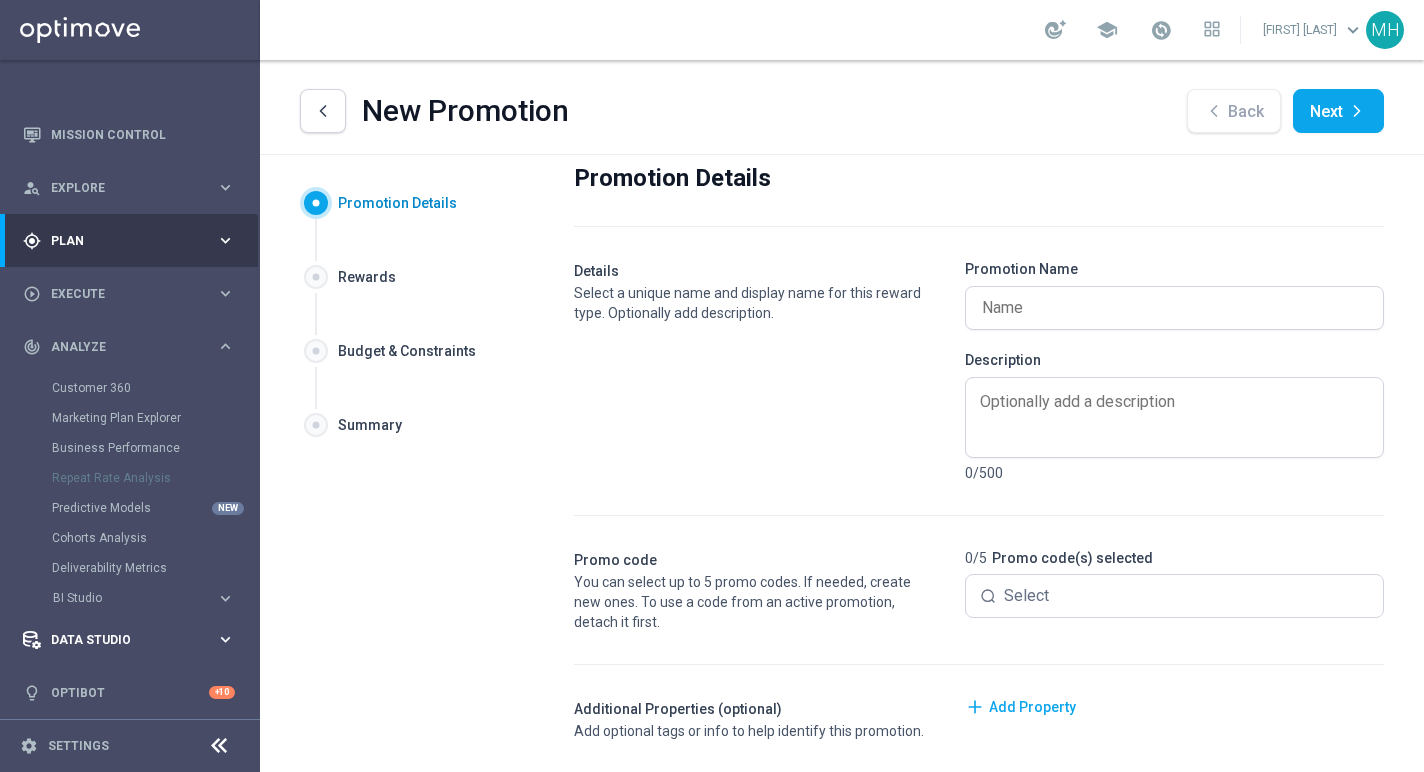 click on "Data Studio" at bounding box center (133, 640) 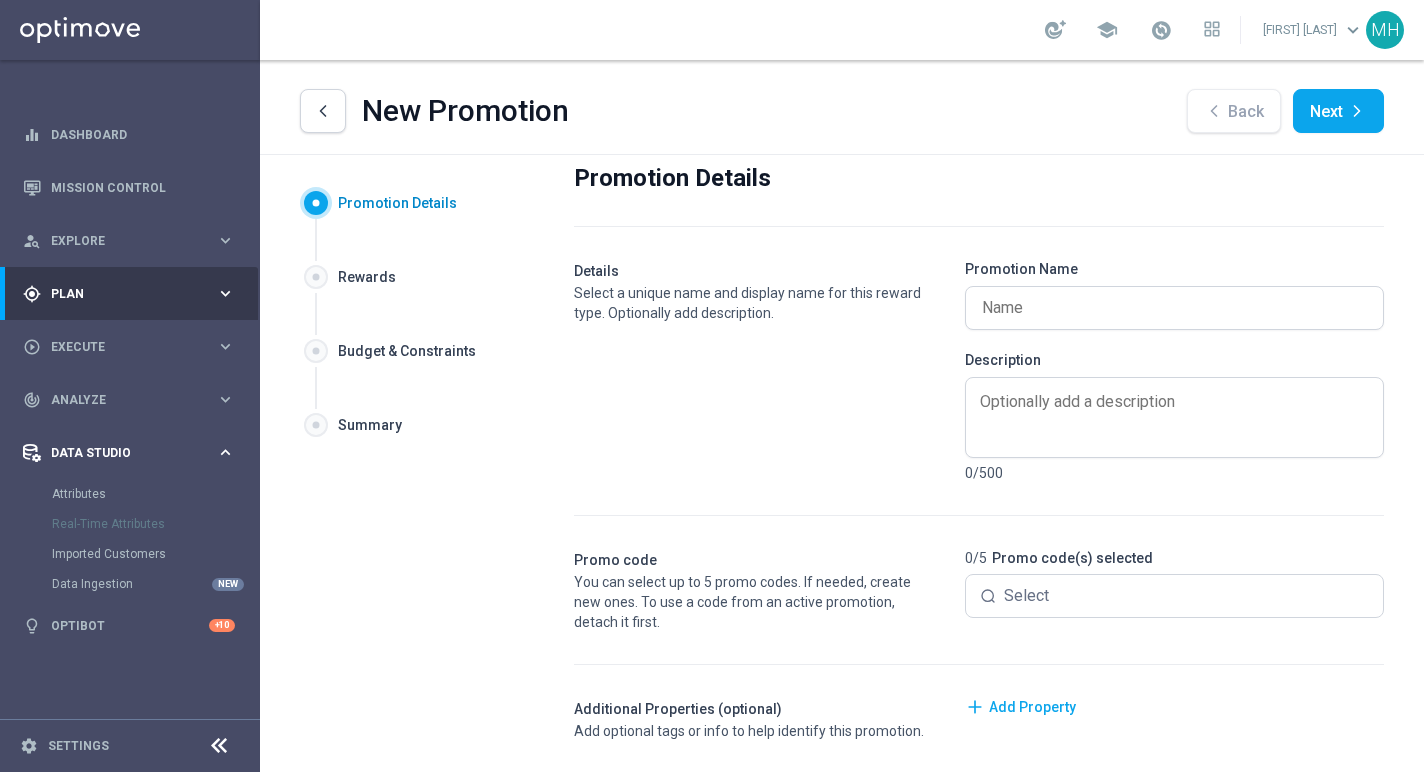 scroll, scrollTop: 0, scrollLeft: 0, axis: both 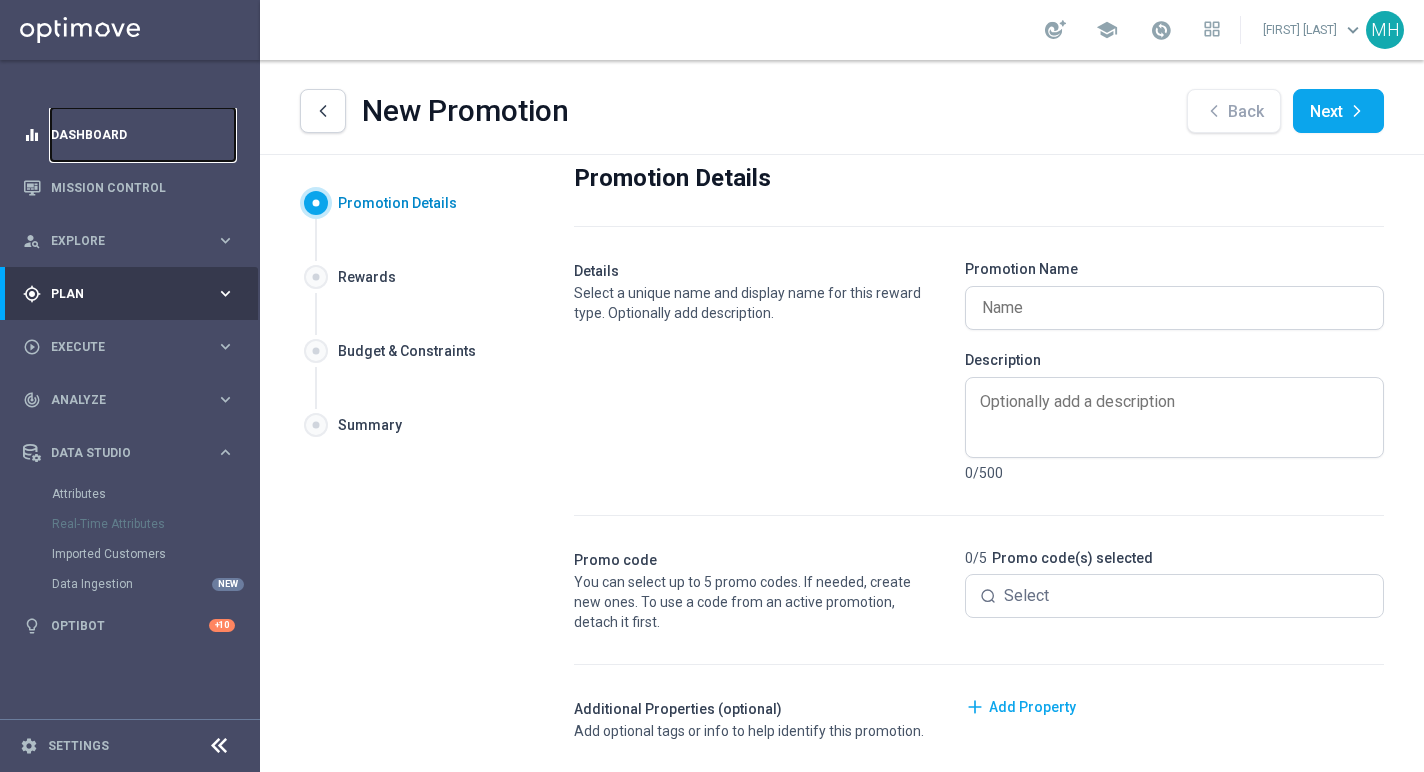 click on "Dashboard" at bounding box center [143, 134] 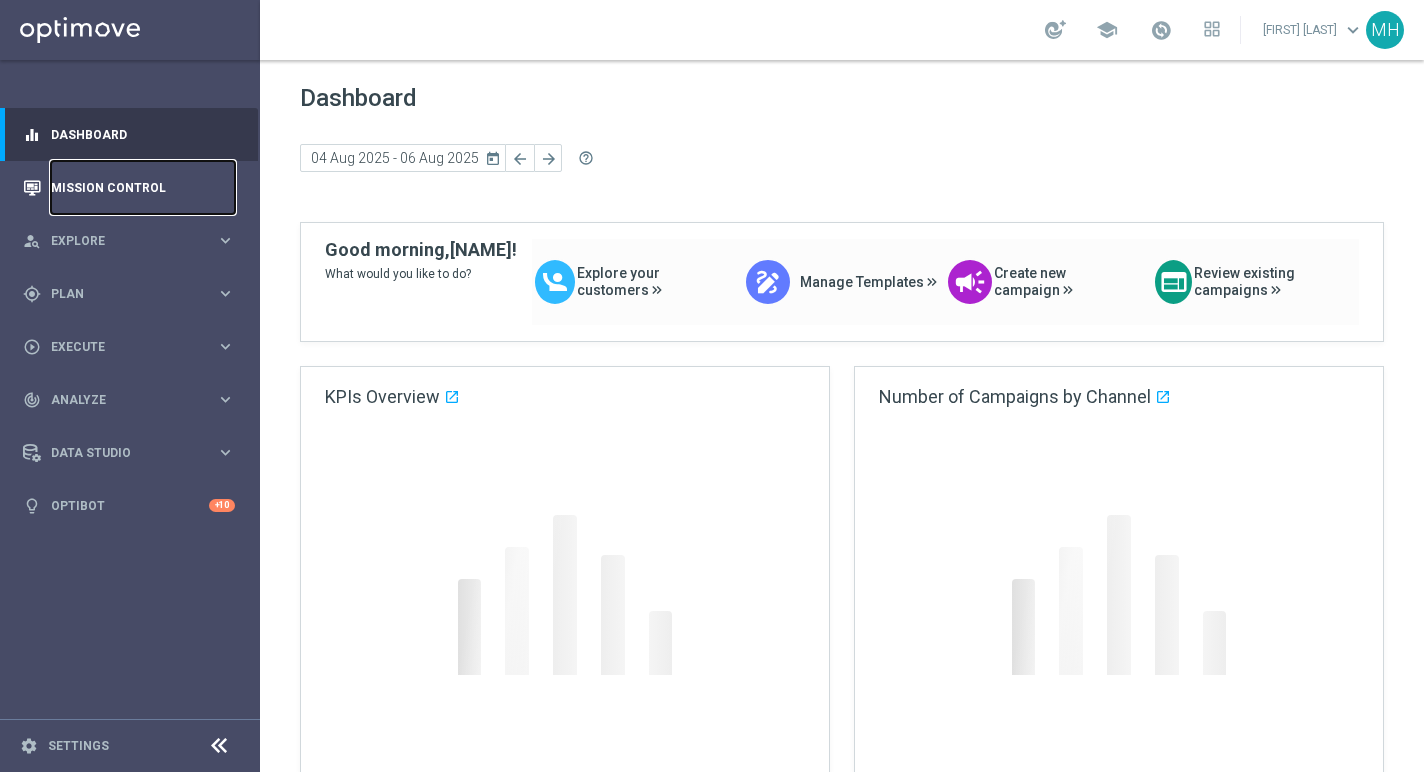 click on "Mission Control" at bounding box center [143, 187] 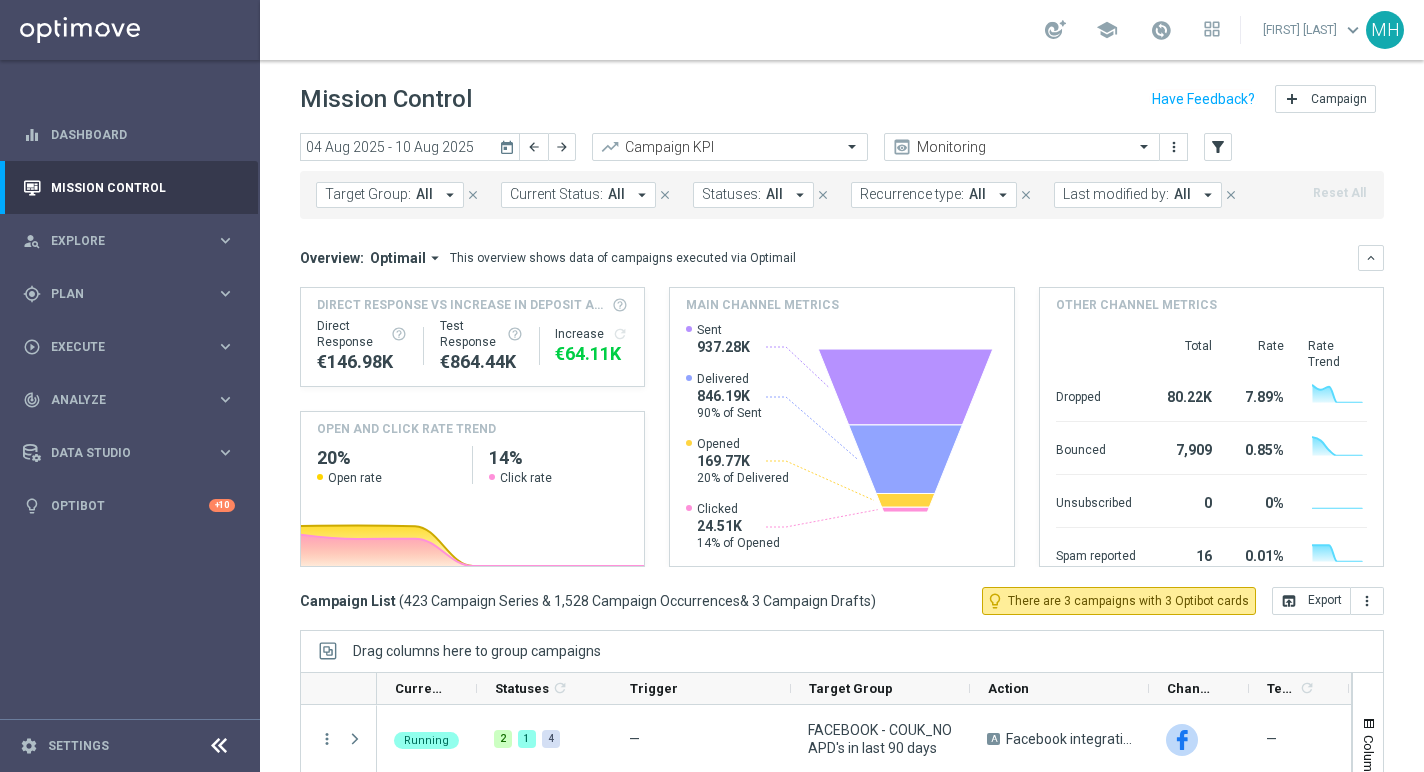 click on "Target Group:
All
arrow_drop_down" at bounding box center [390, 195] 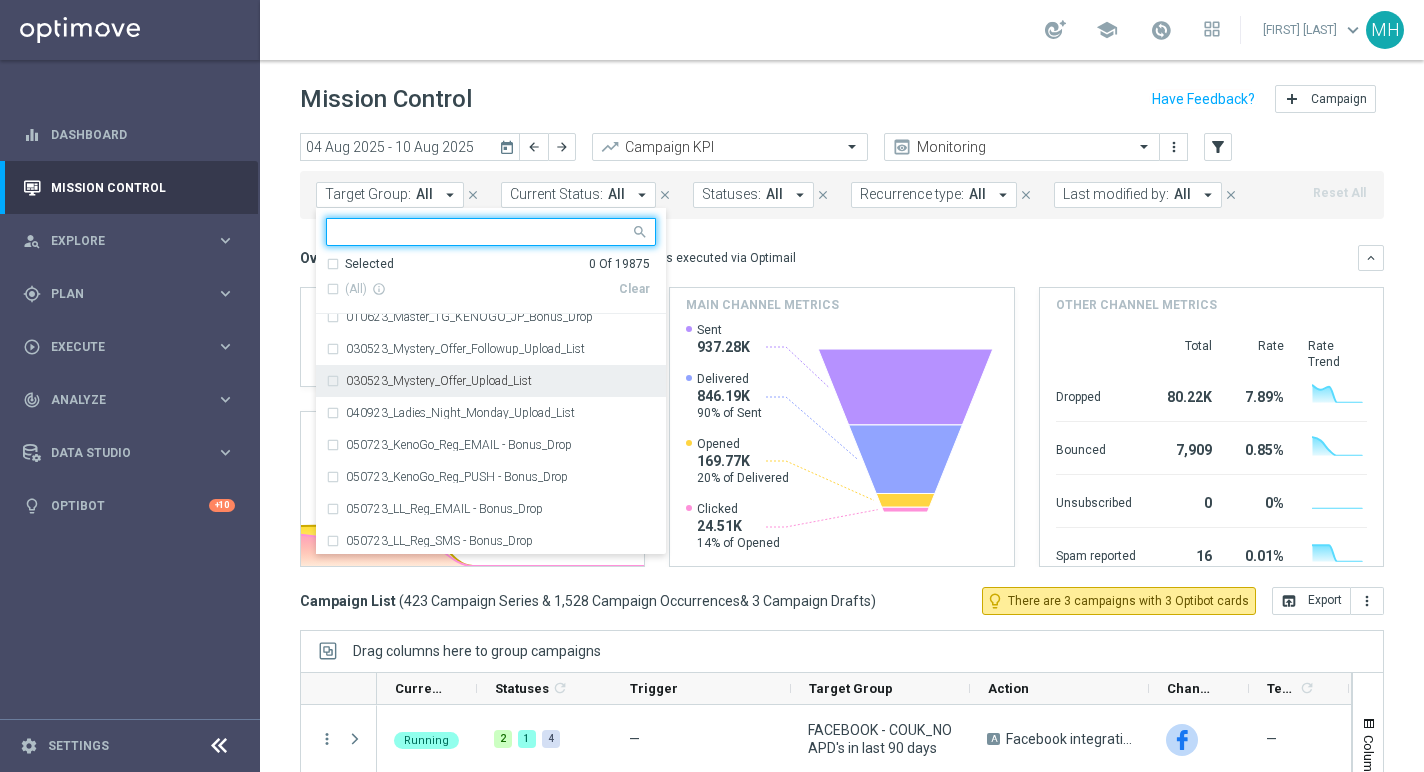 scroll, scrollTop: 271, scrollLeft: 0, axis: vertical 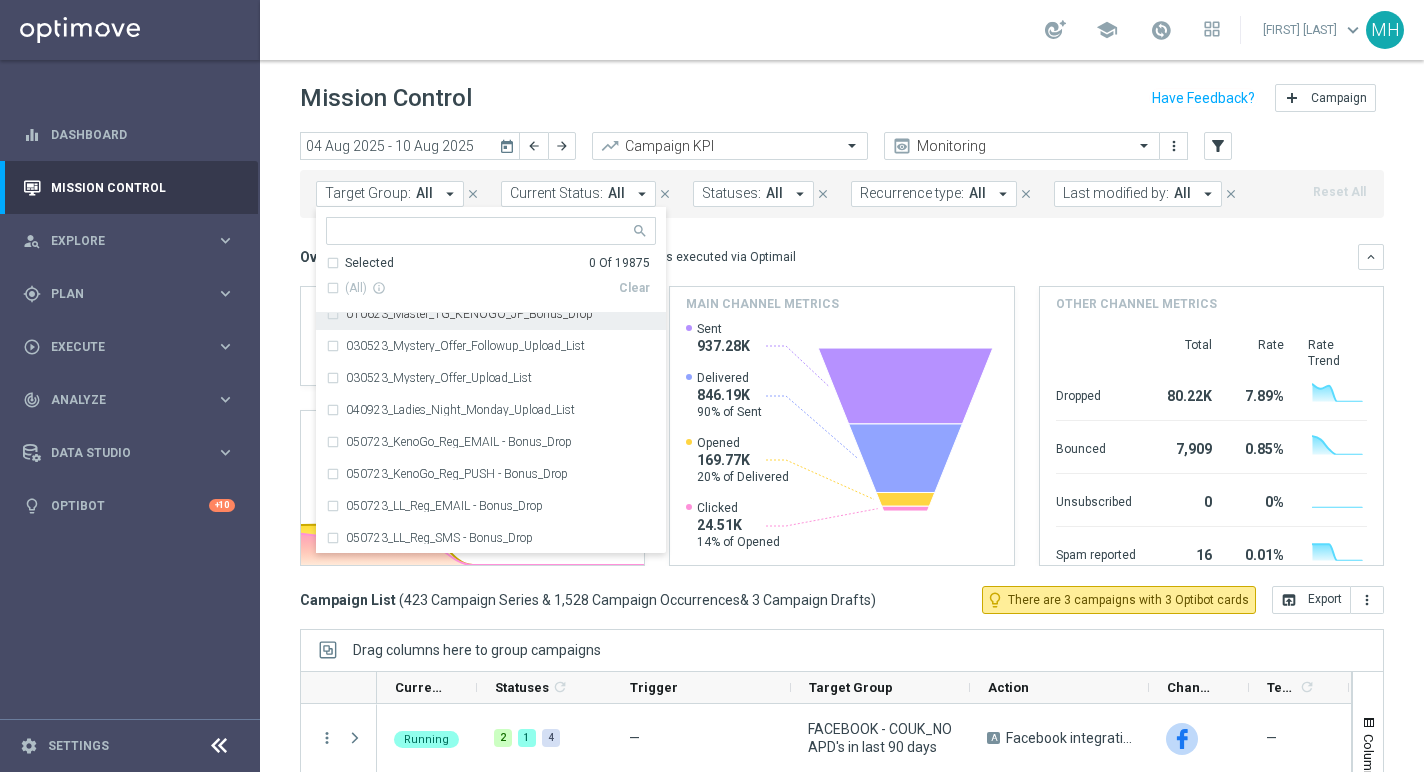 click on "Mission Control
add
Campaign" 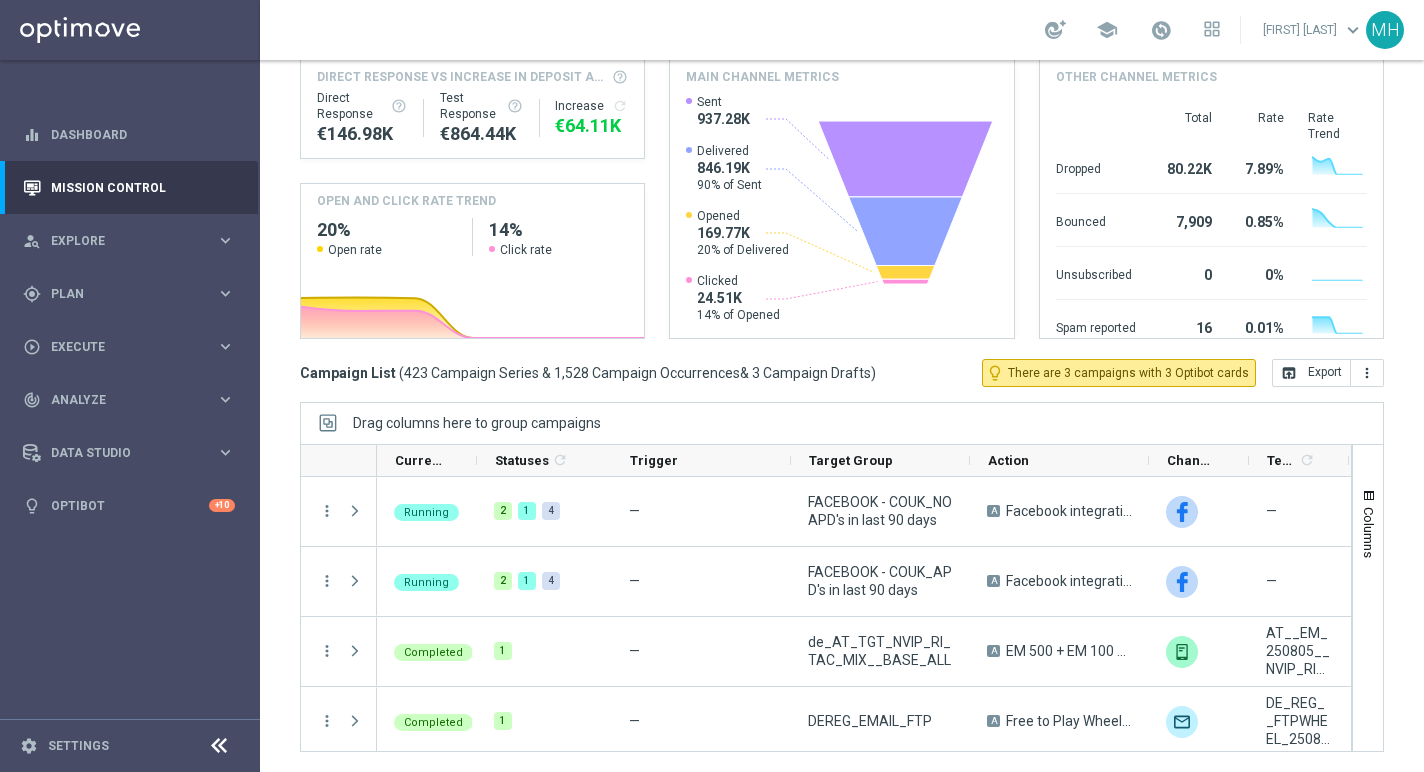 scroll, scrollTop: 0, scrollLeft: 0, axis: both 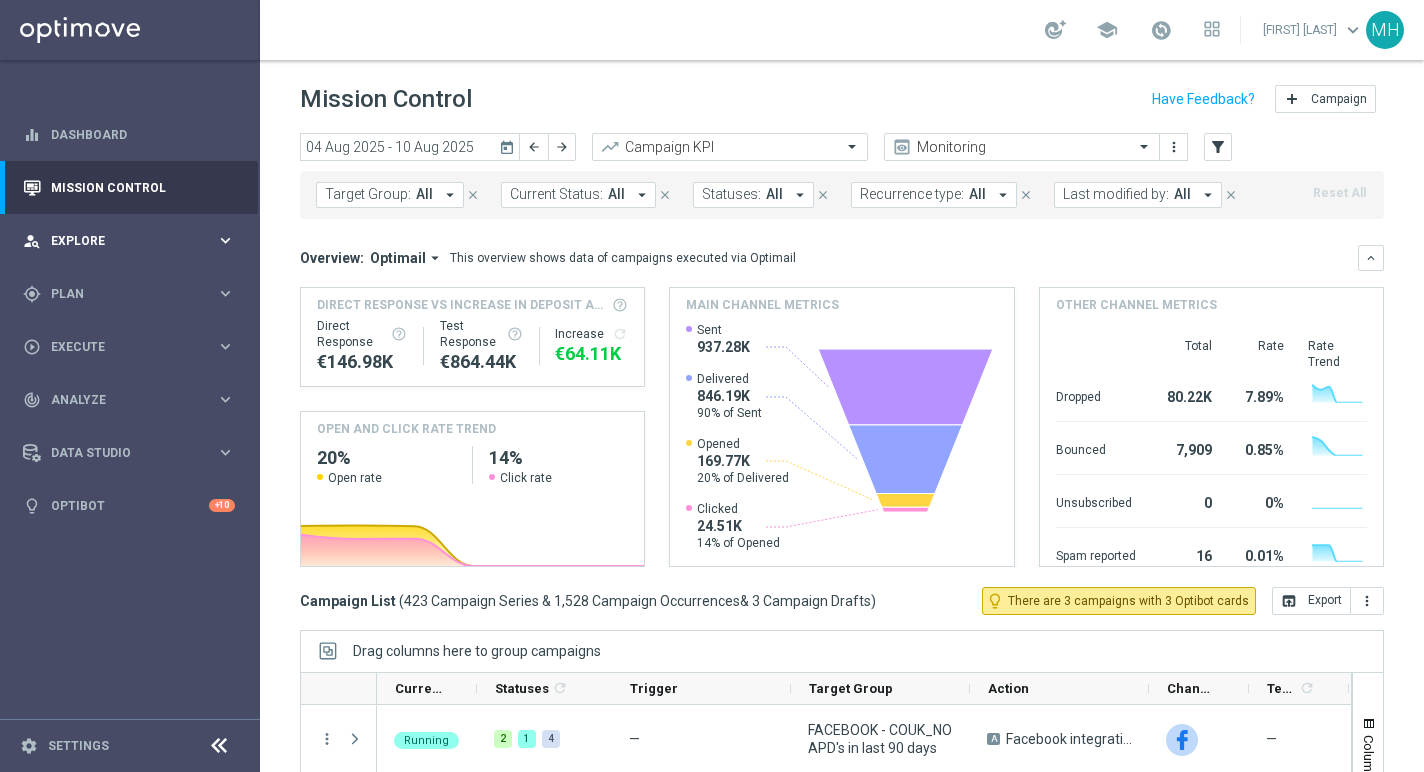 click on "Explore" at bounding box center (133, 241) 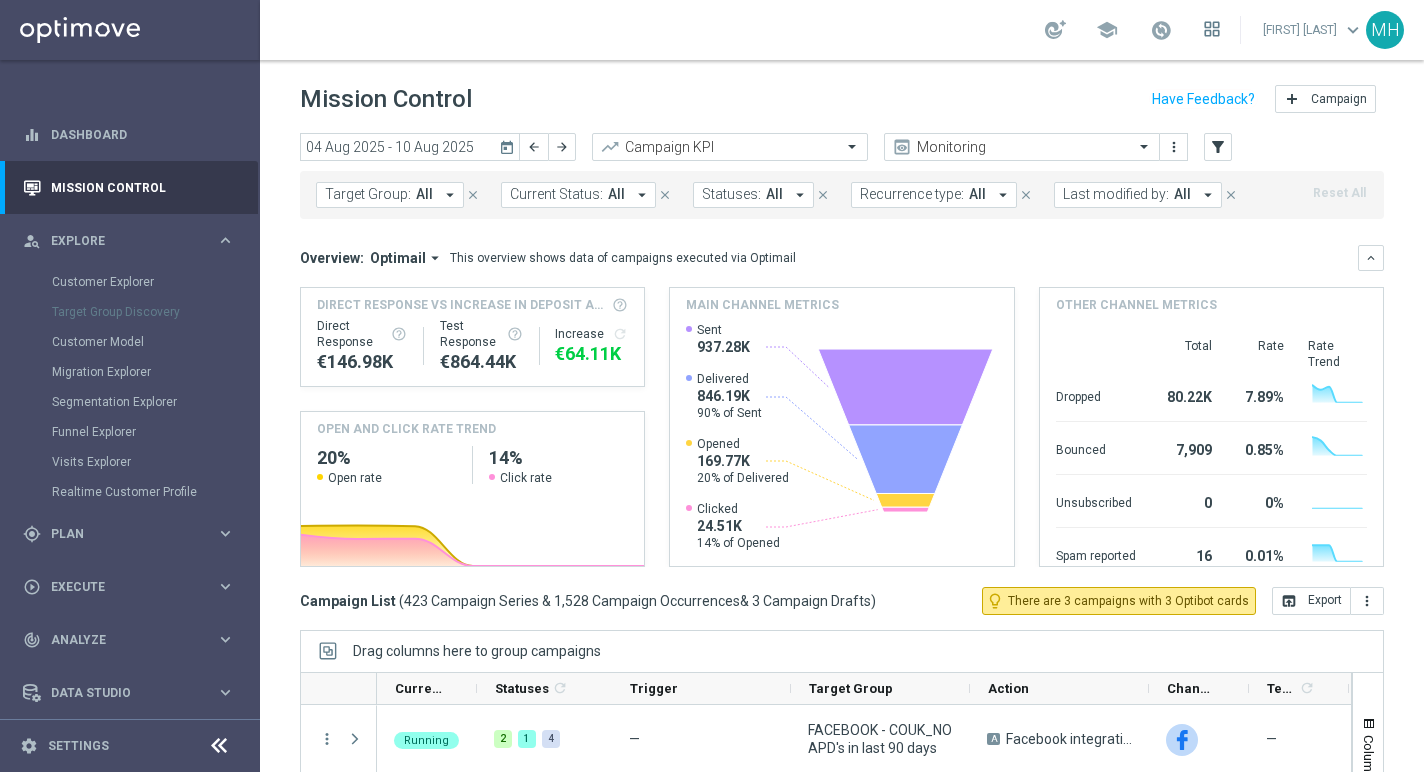 click 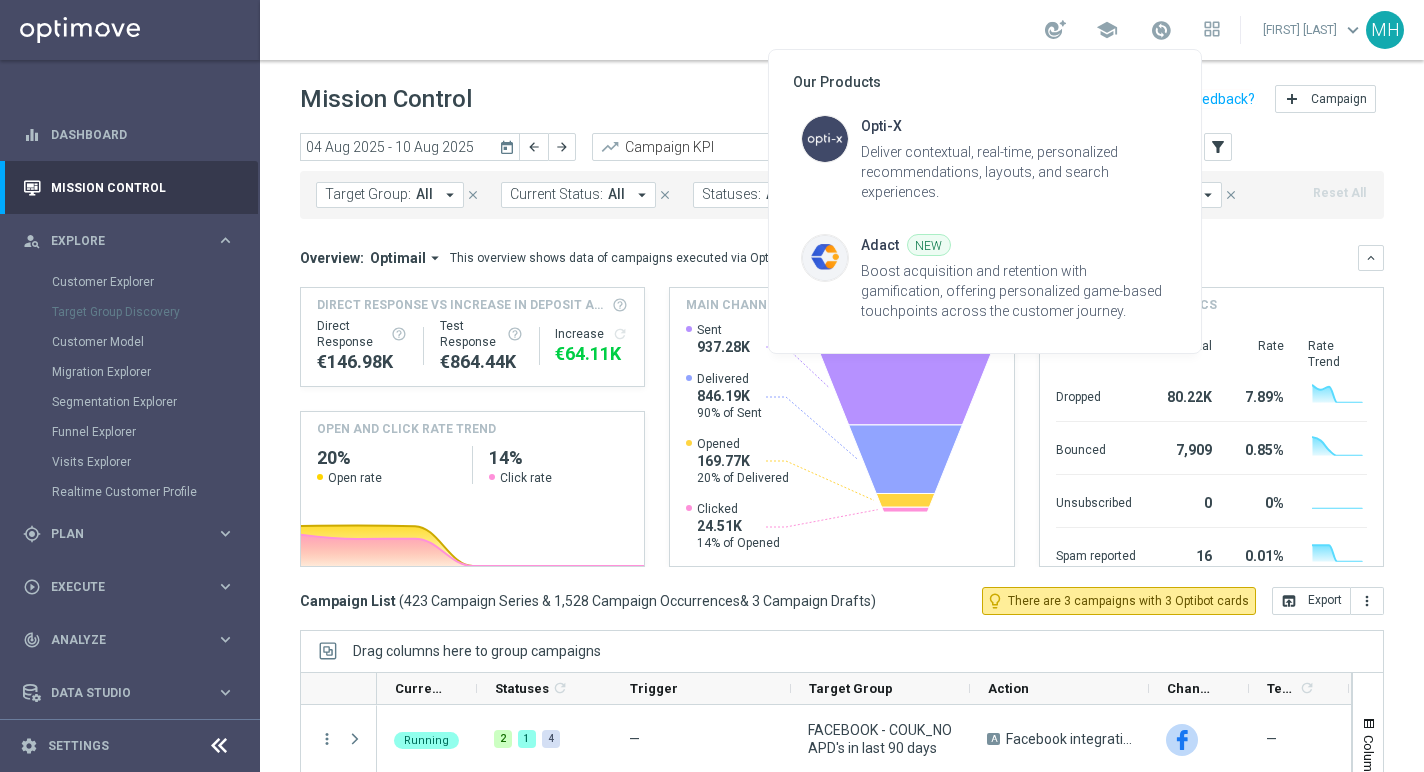 click at bounding box center [712, 386] 